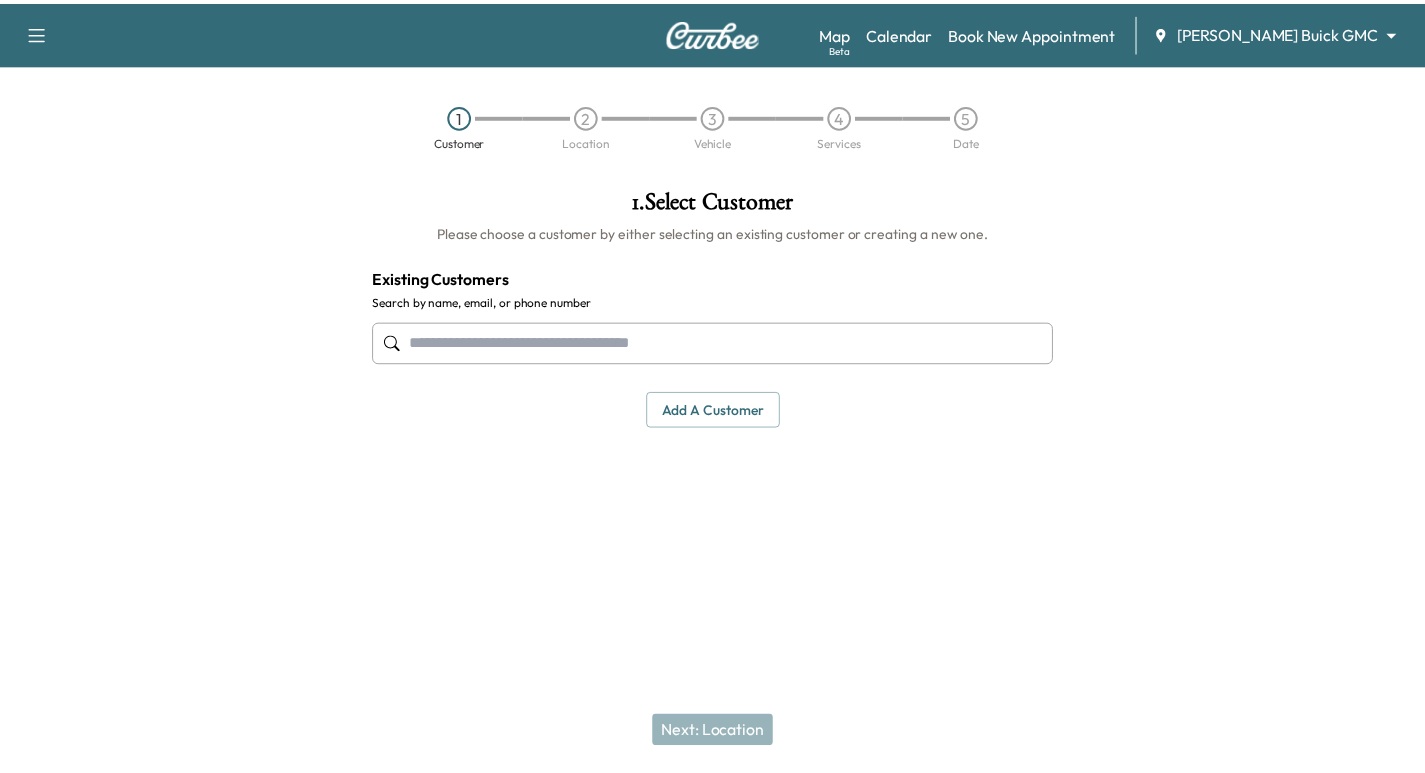 scroll, scrollTop: 0, scrollLeft: 0, axis: both 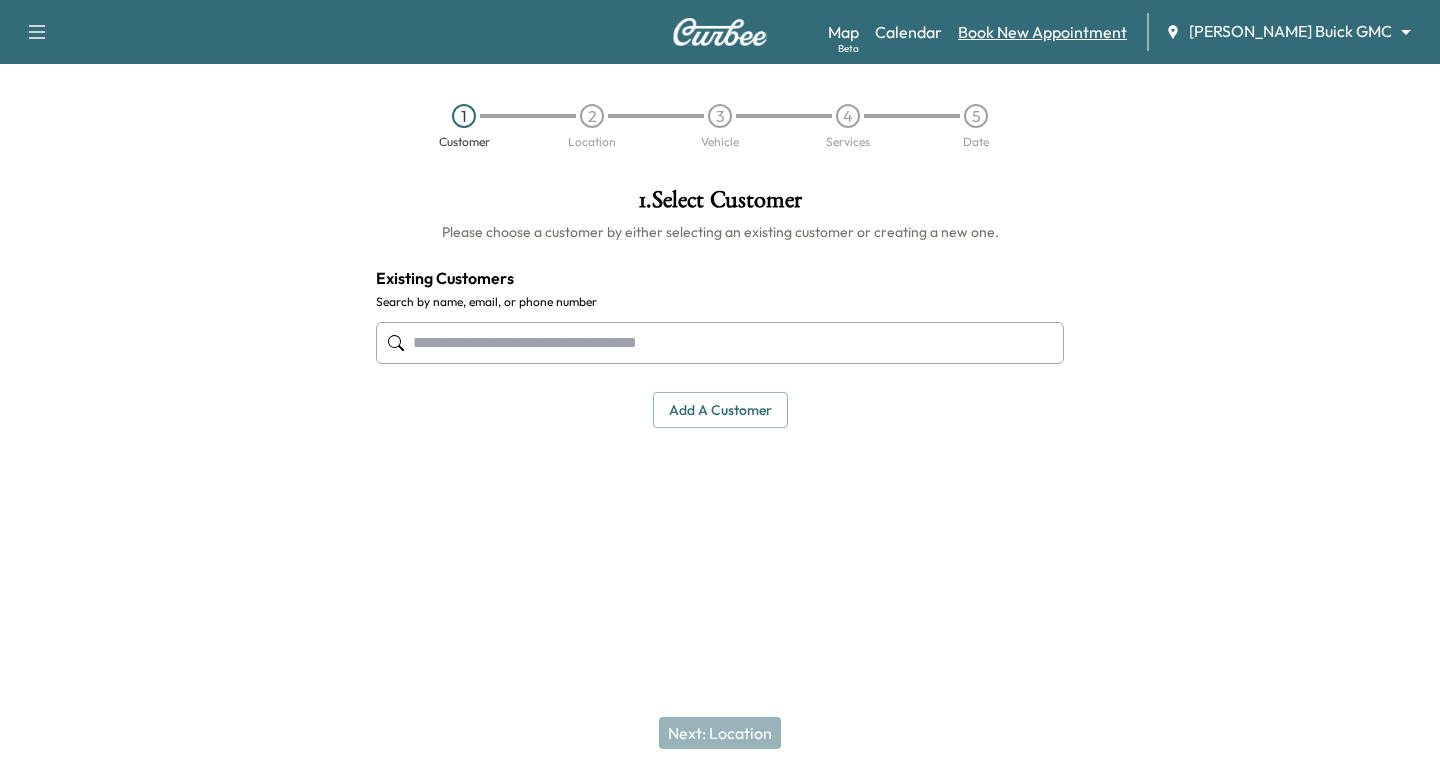 click on "Book New Appointment" at bounding box center [1042, 32] 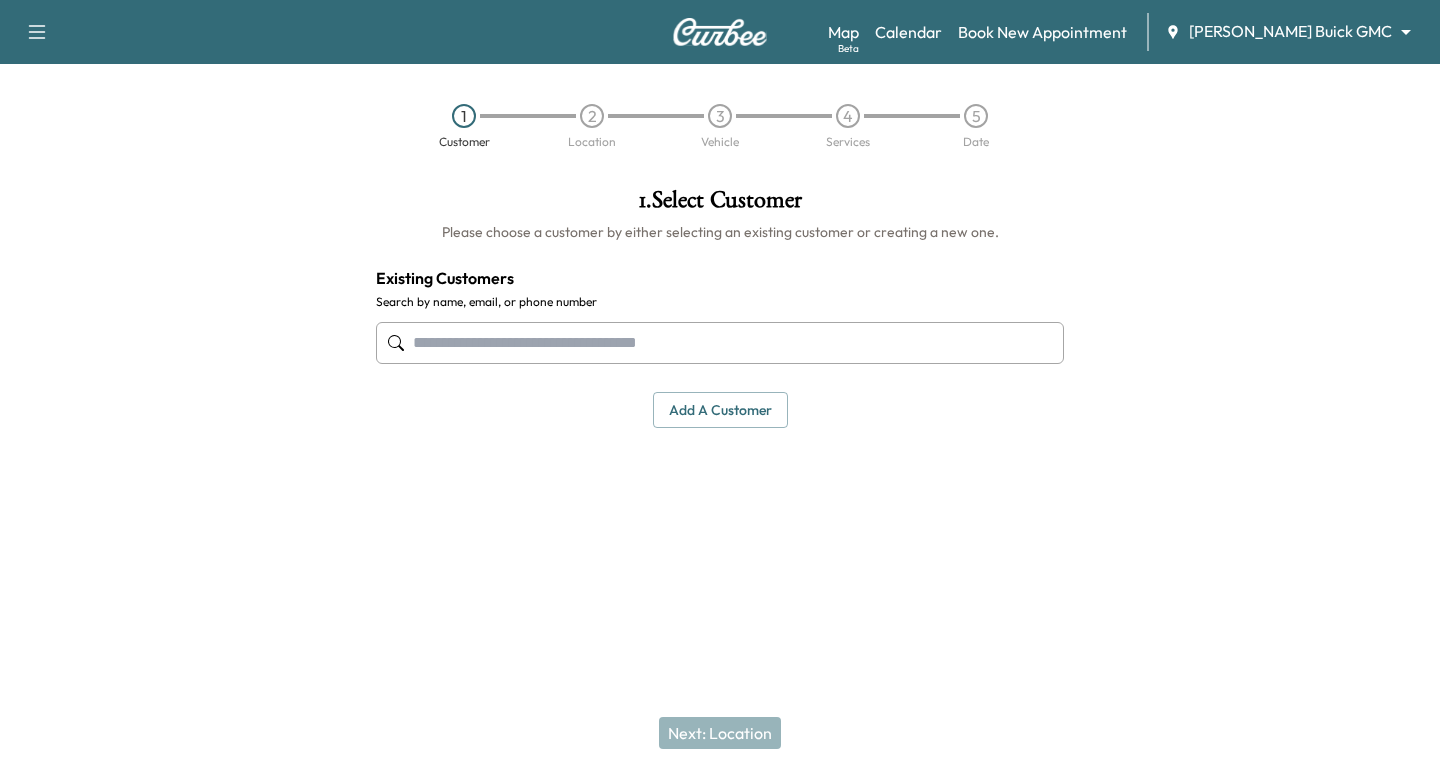click at bounding box center (720, 343) 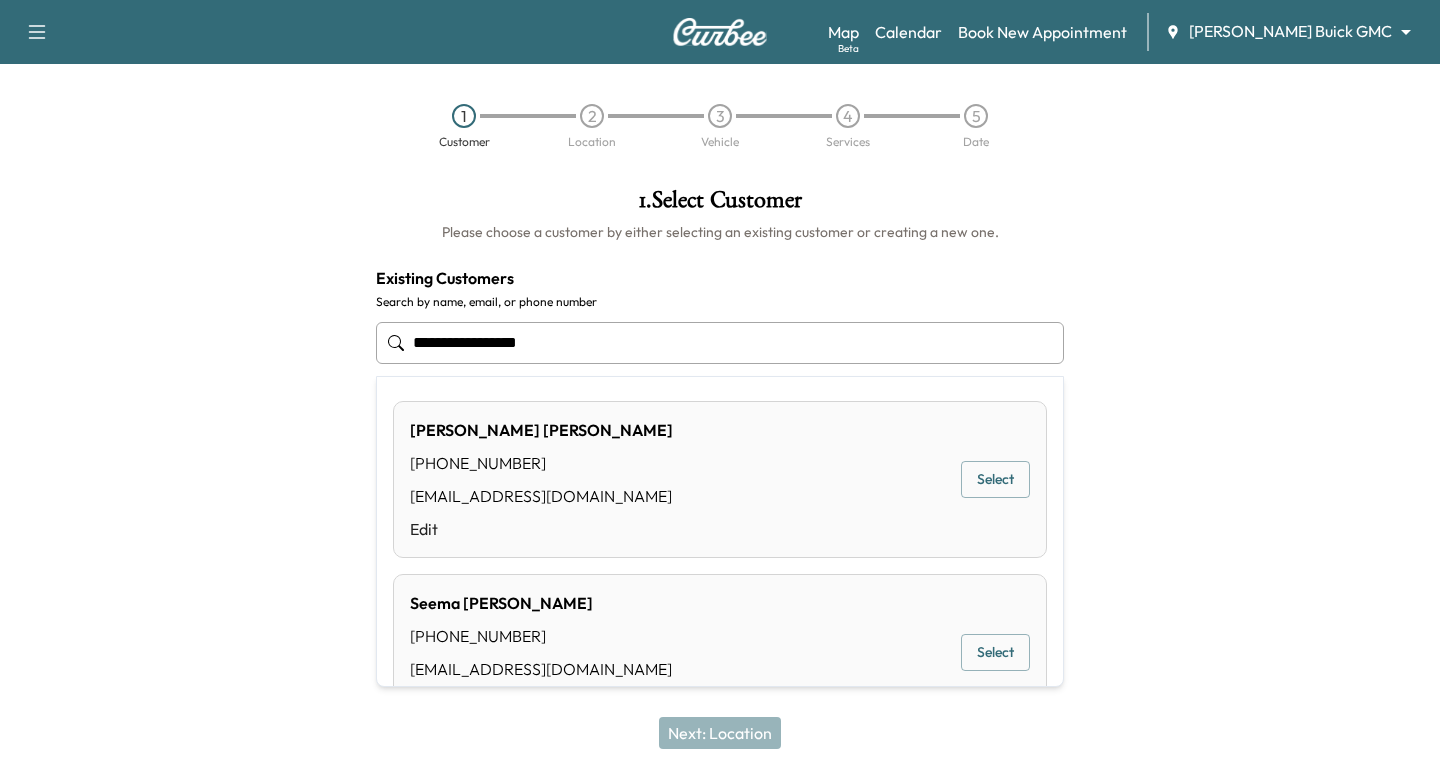 click on "Select" at bounding box center (995, 479) 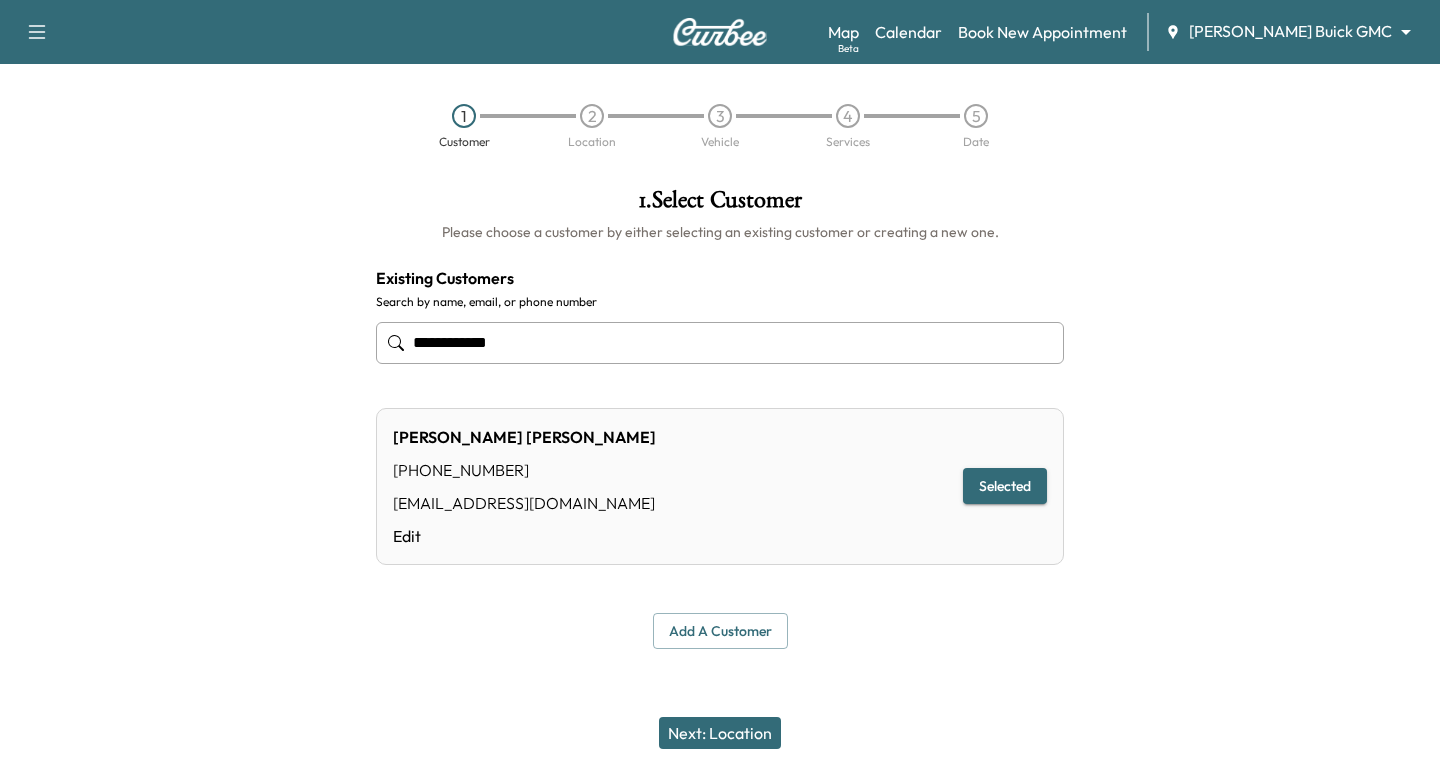 type on "**********" 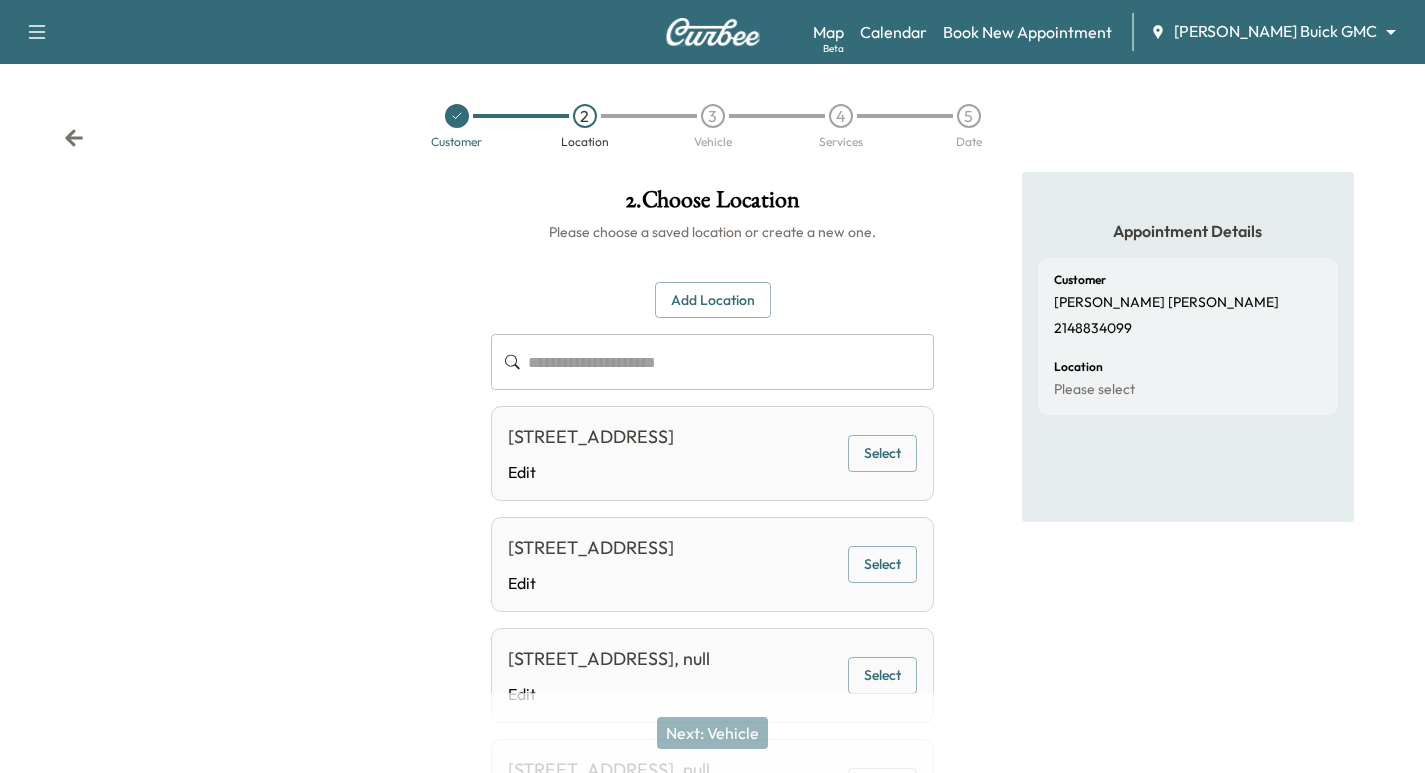 click on "Select" at bounding box center [882, 453] 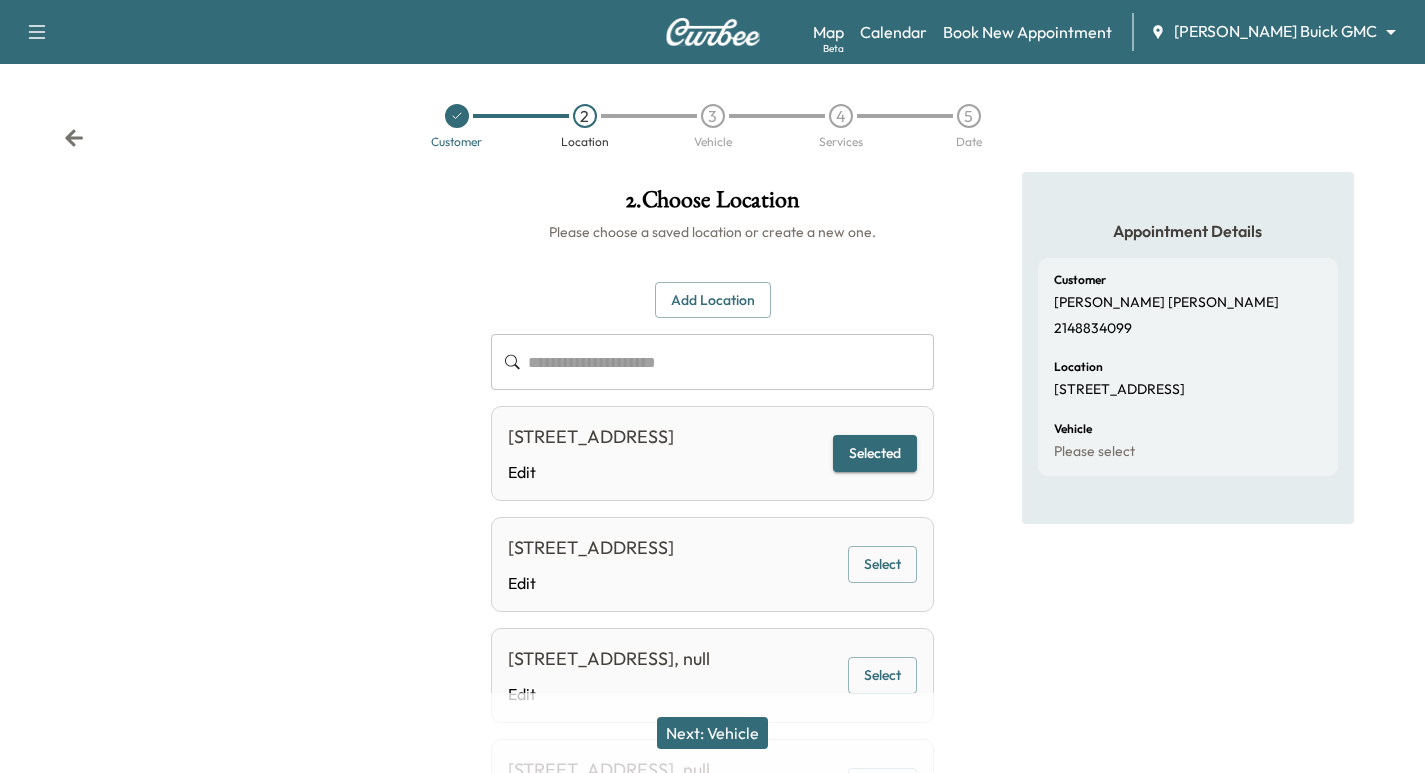click on "Next: Vehicle" at bounding box center (712, 733) 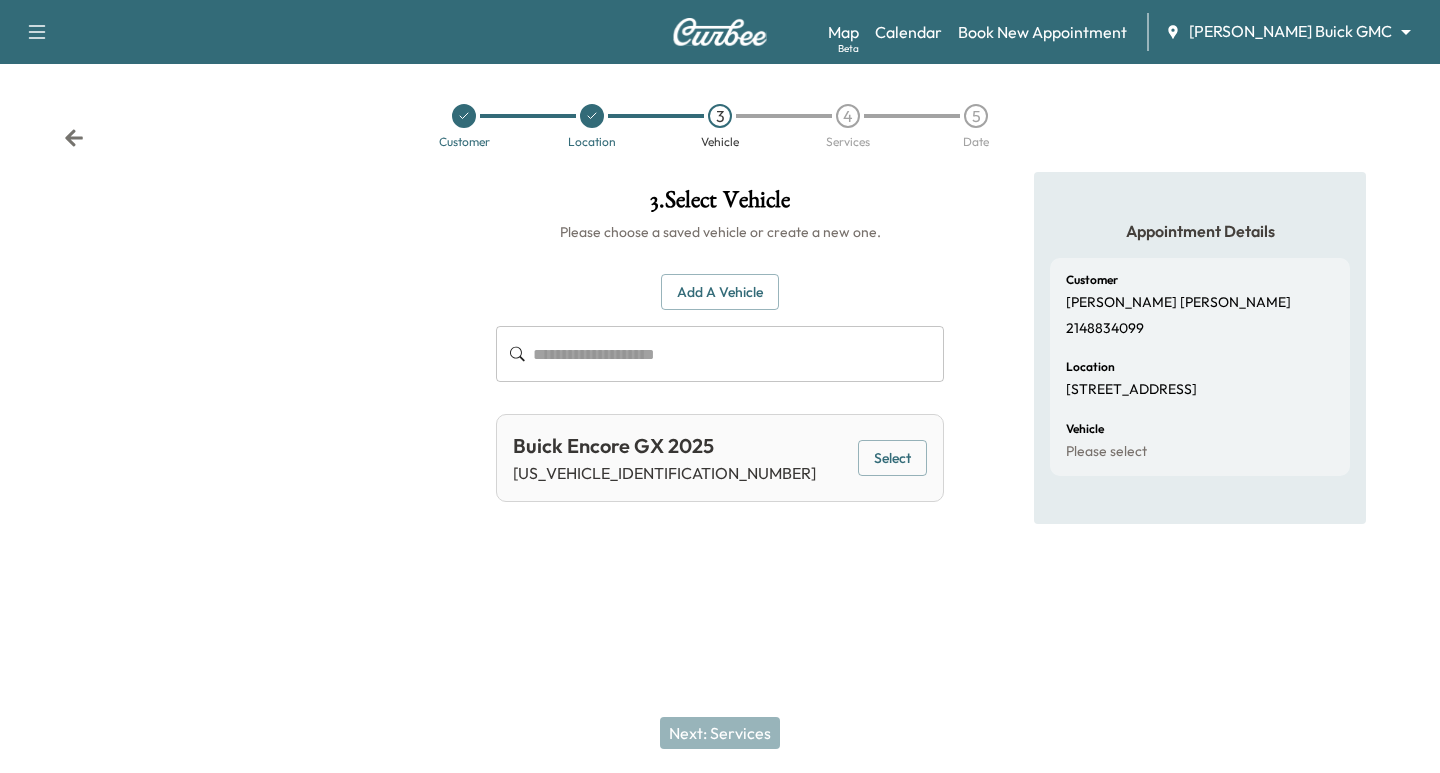 drag, startPoint x: 893, startPoint y: 458, endPoint x: 872, endPoint y: 560, distance: 104.13933 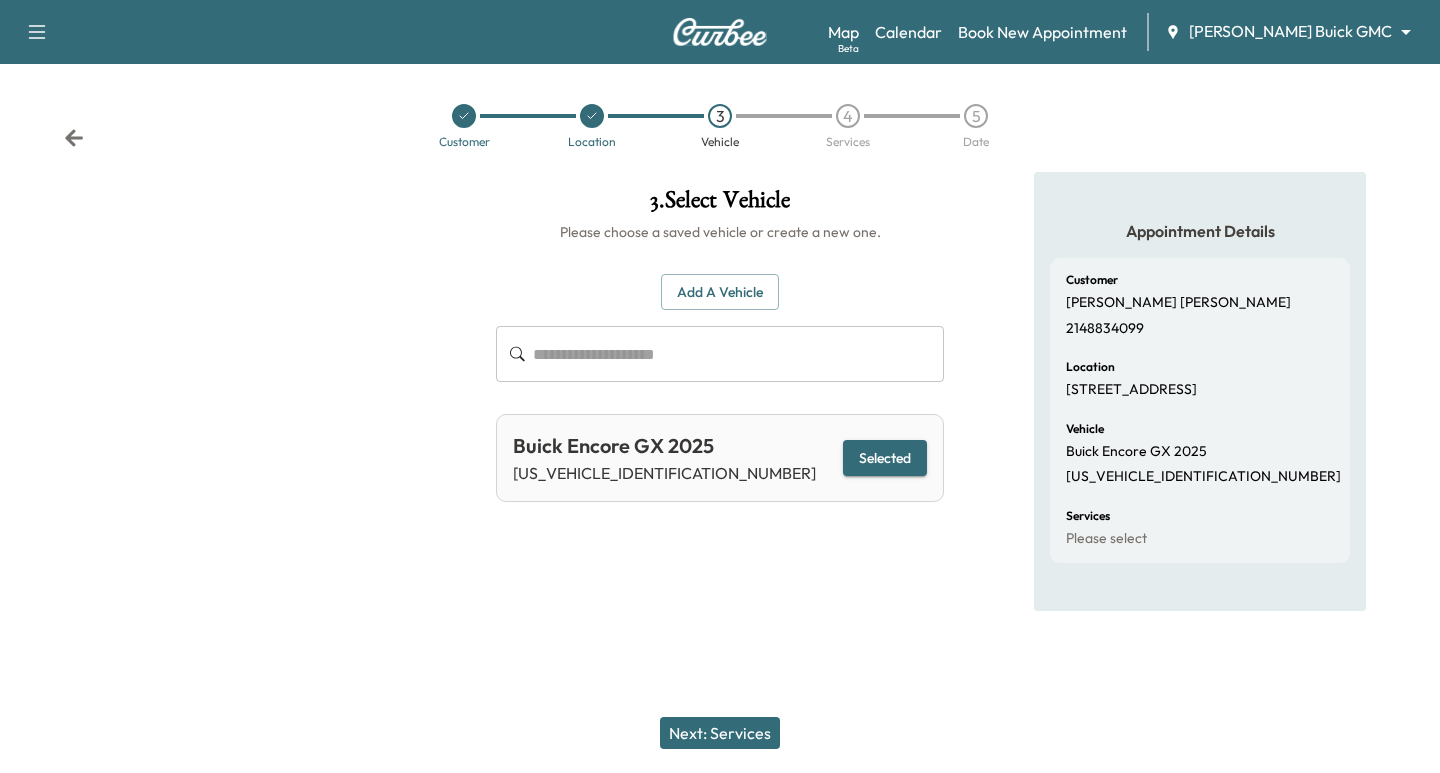 click on "Next: Services" at bounding box center (720, 733) 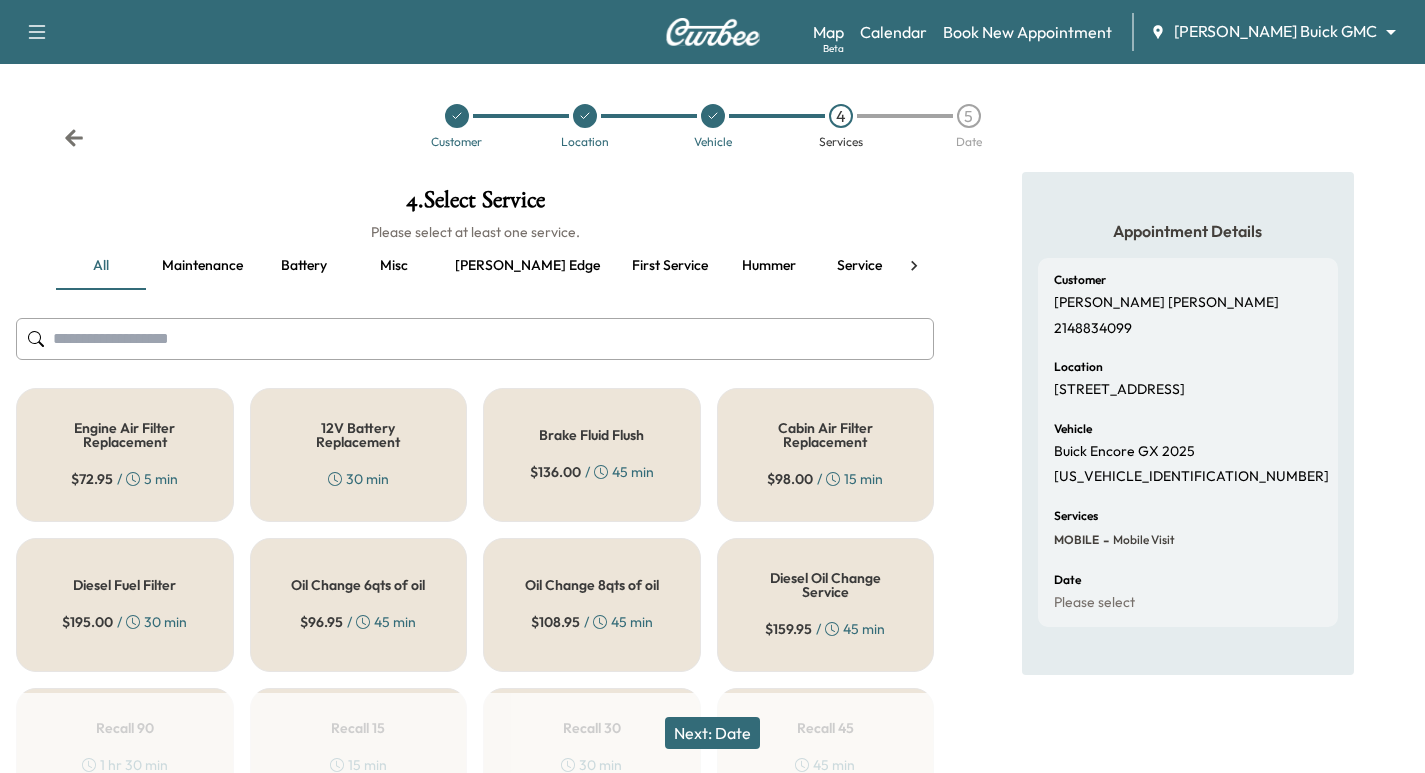 click 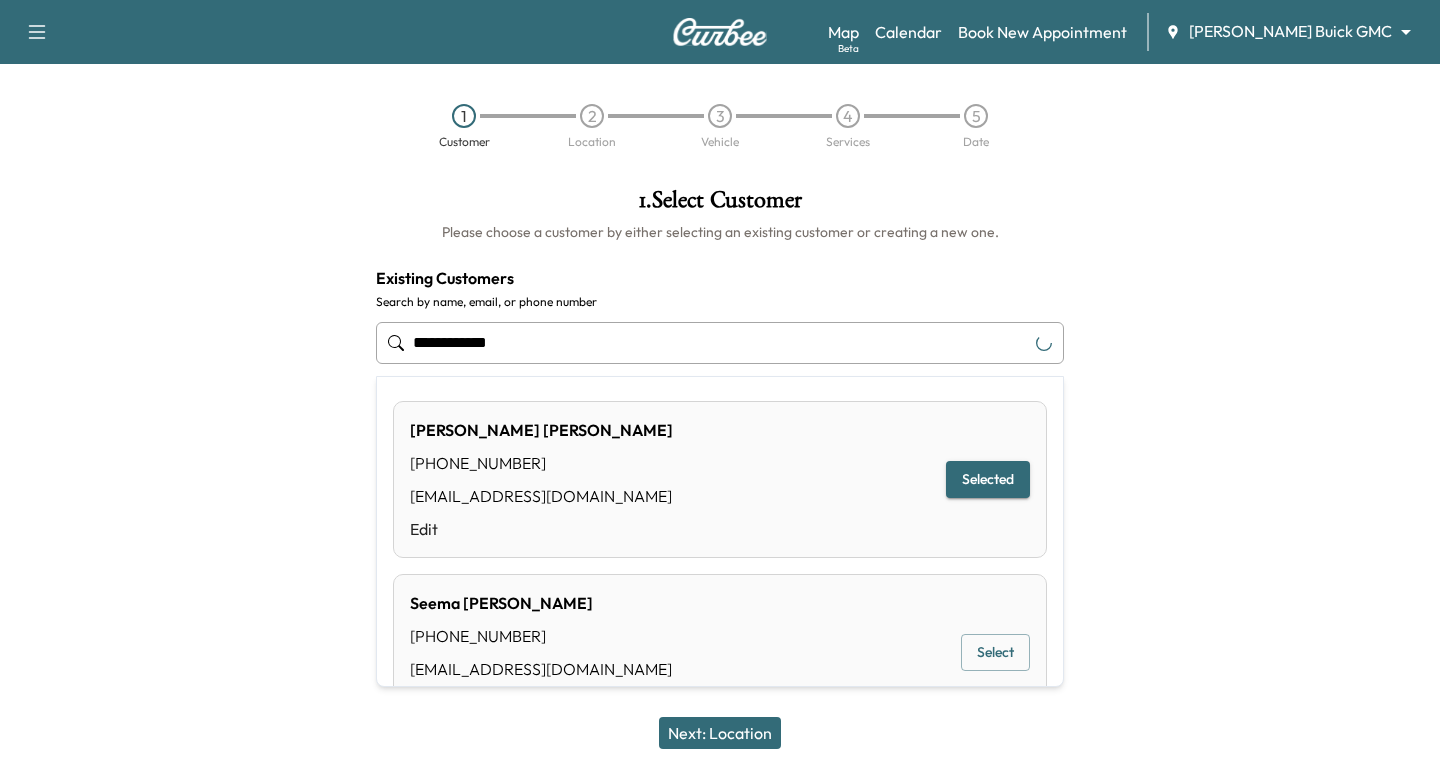 drag, startPoint x: 607, startPoint y: 340, endPoint x: 257, endPoint y: 300, distance: 352.2783 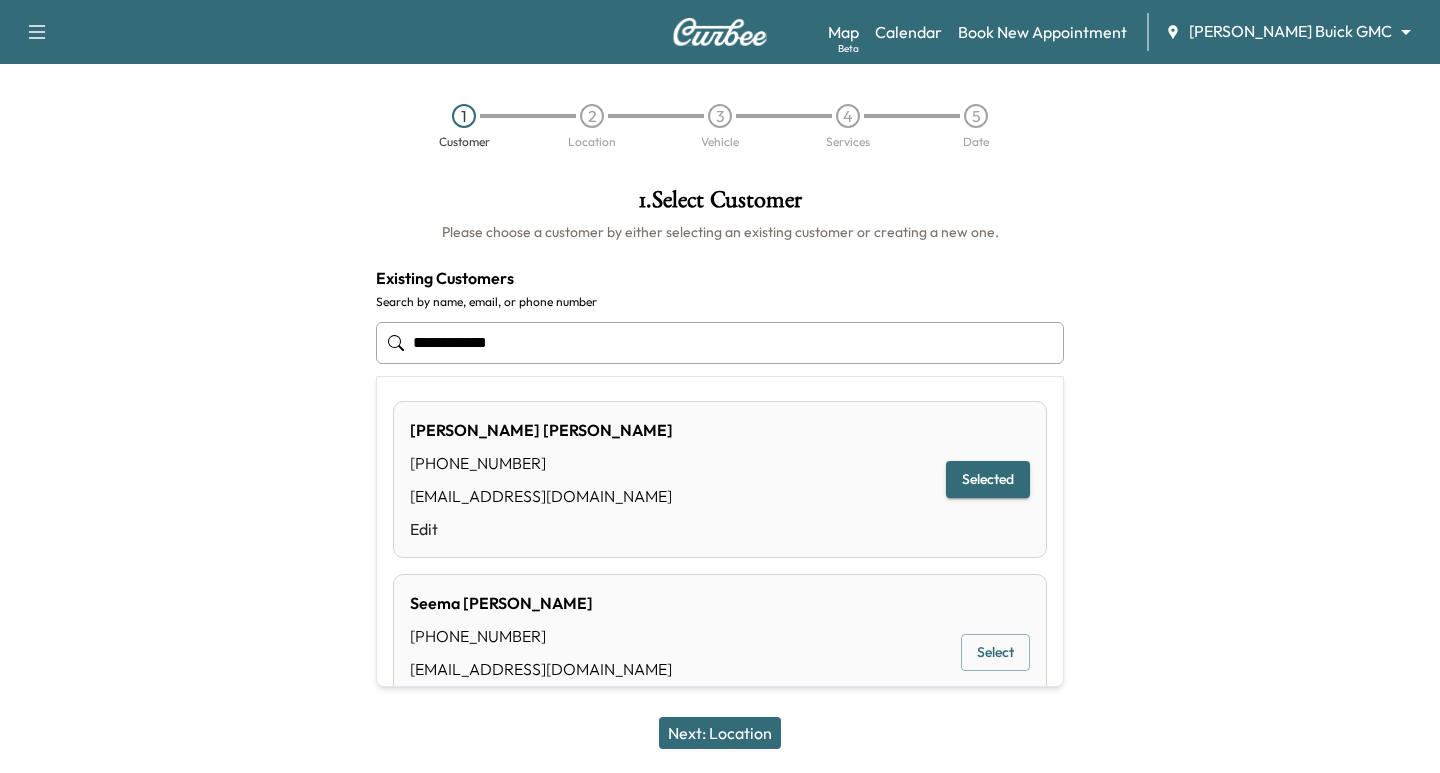 drag, startPoint x: 960, startPoint y: 644, endPoint x: 969, endPoint y: 655, distance: 14.21267 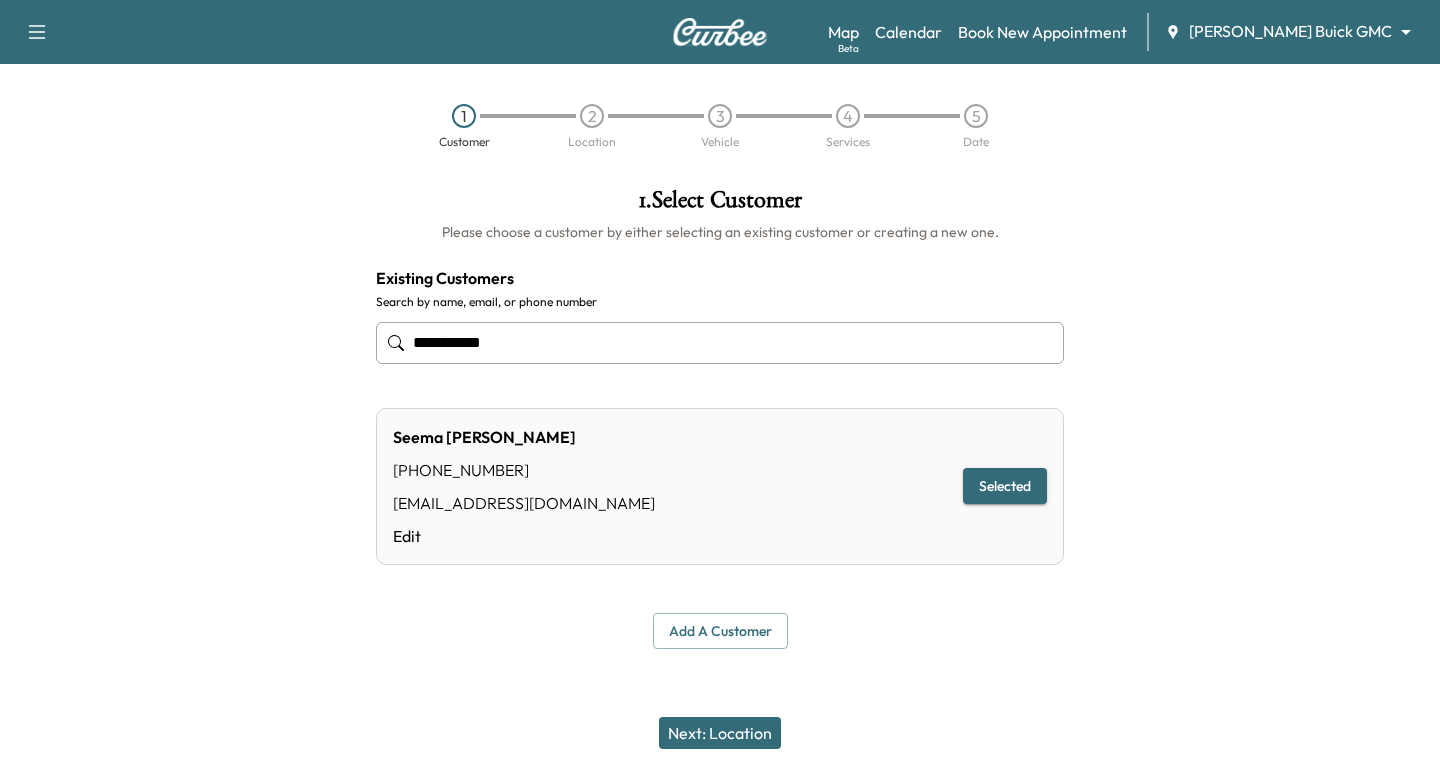 click on "Next: Location" at bounding box center [720, 733] 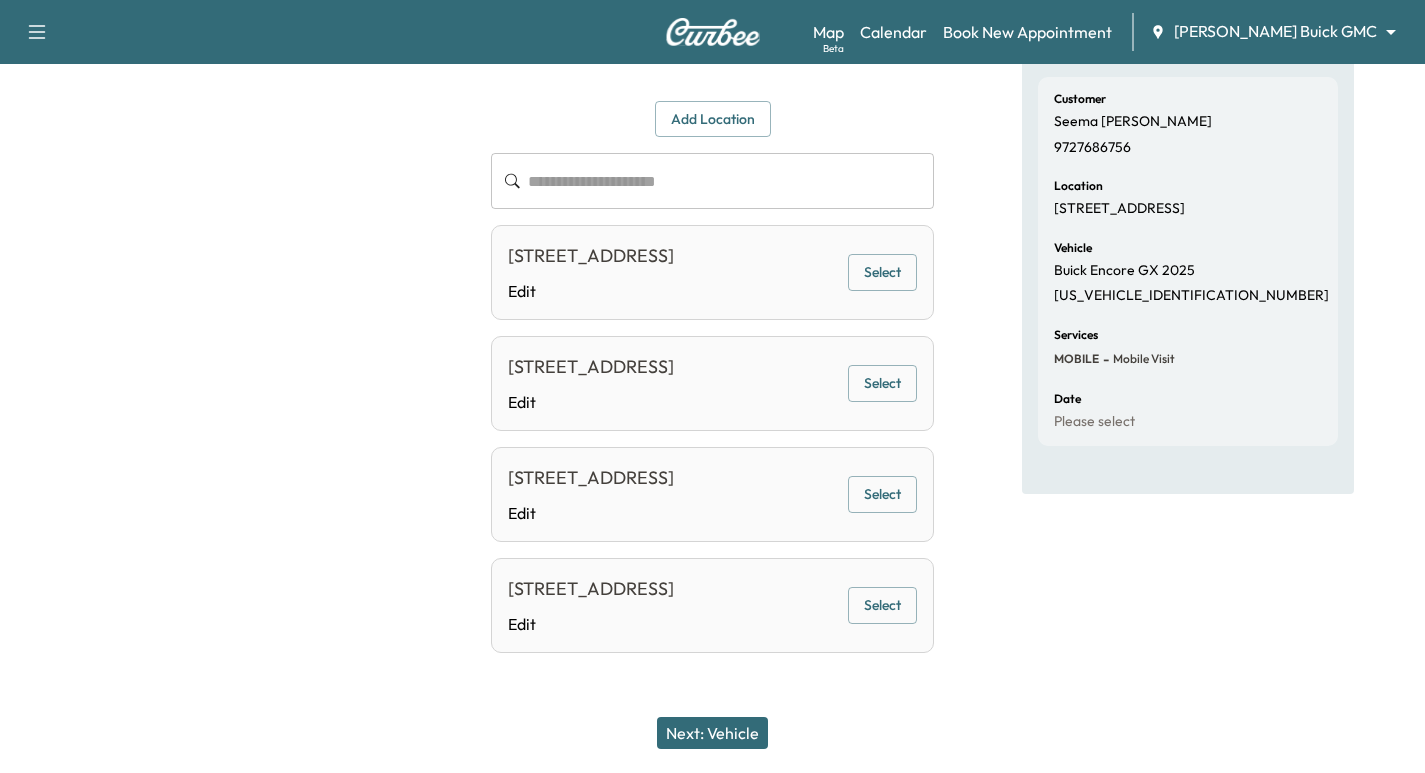 scroll, scrollTop: 0, scrollLeft: 0, axis: both 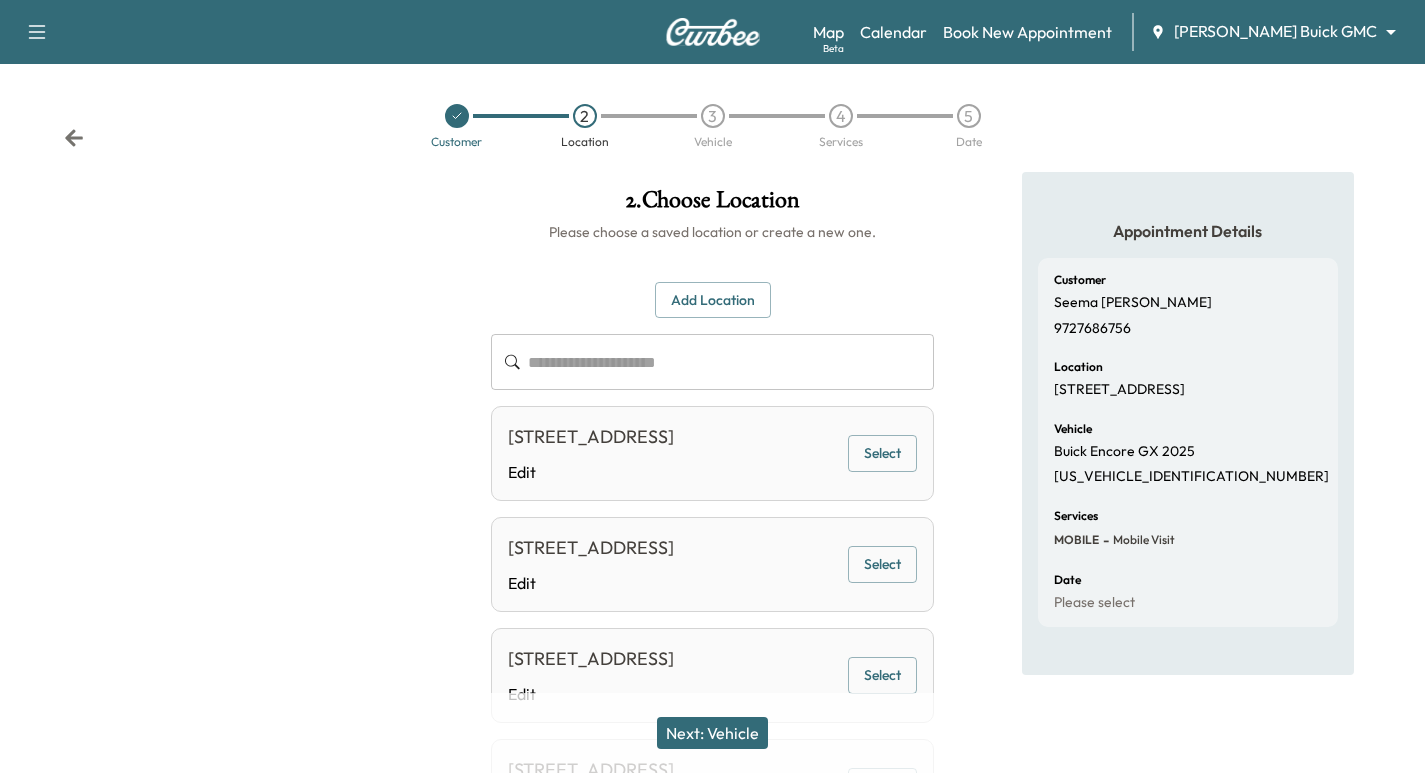 click on "Next: Vehicle" at bounding box center (712, 733) 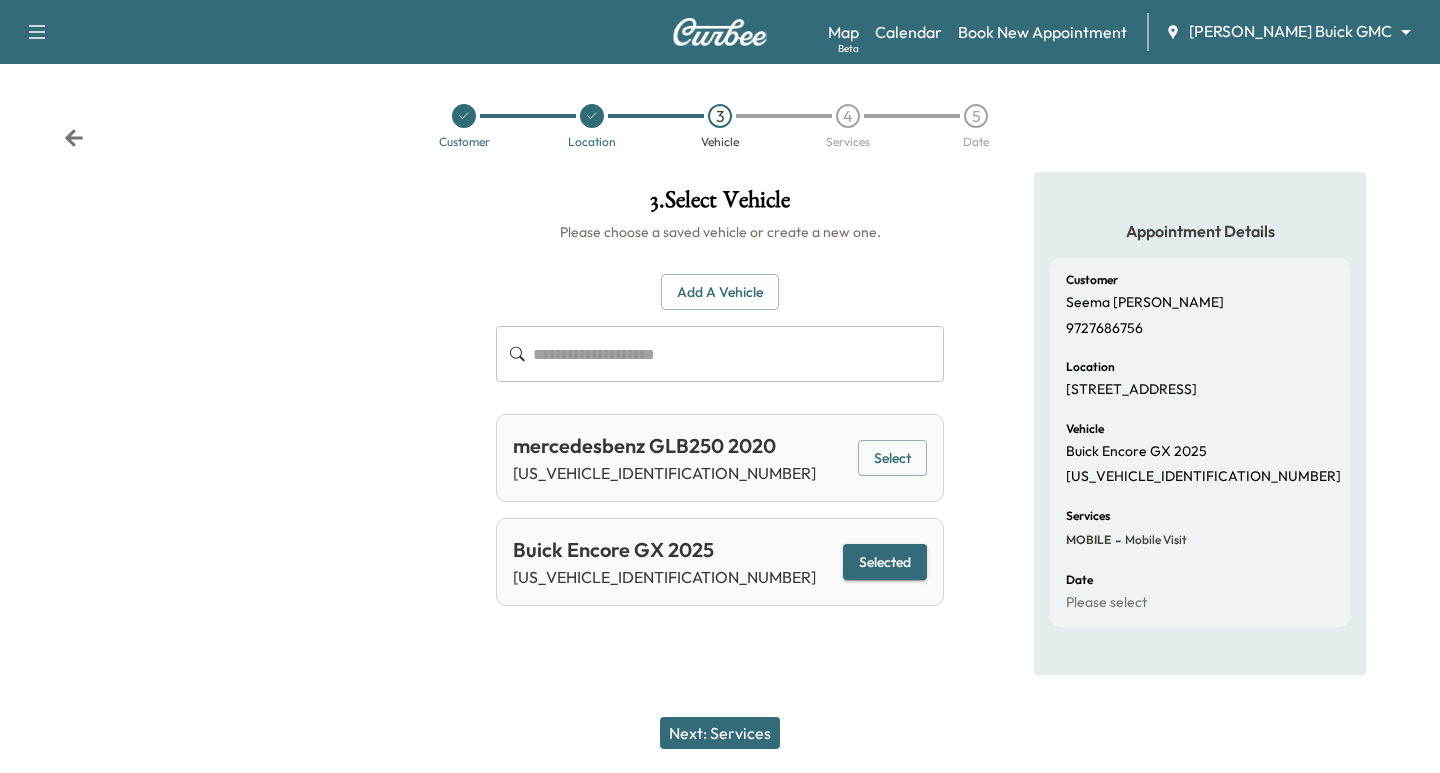 click 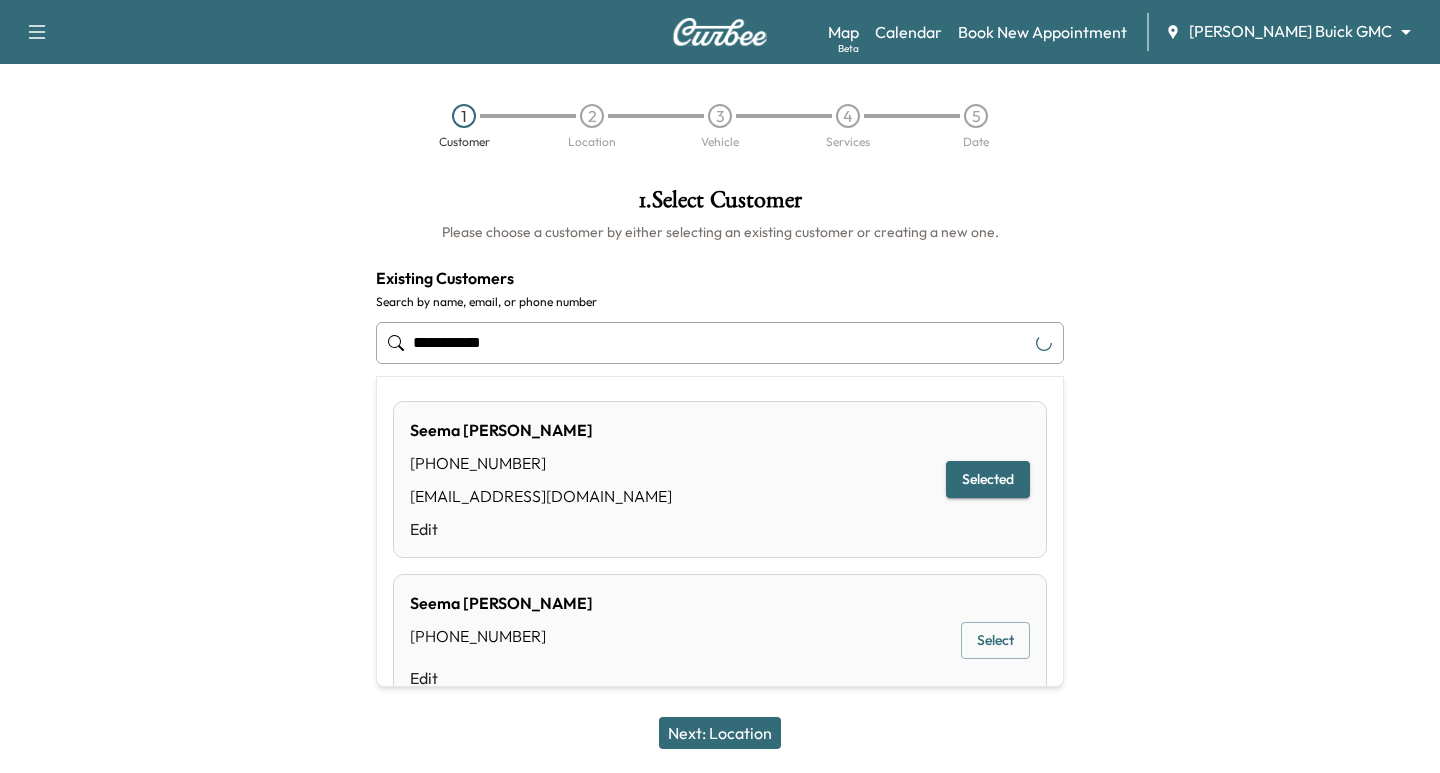 drag, startPoint x: 608, startPoint y: 337, endPoint x: -17, endPoint y: 317, distance: 625.31995 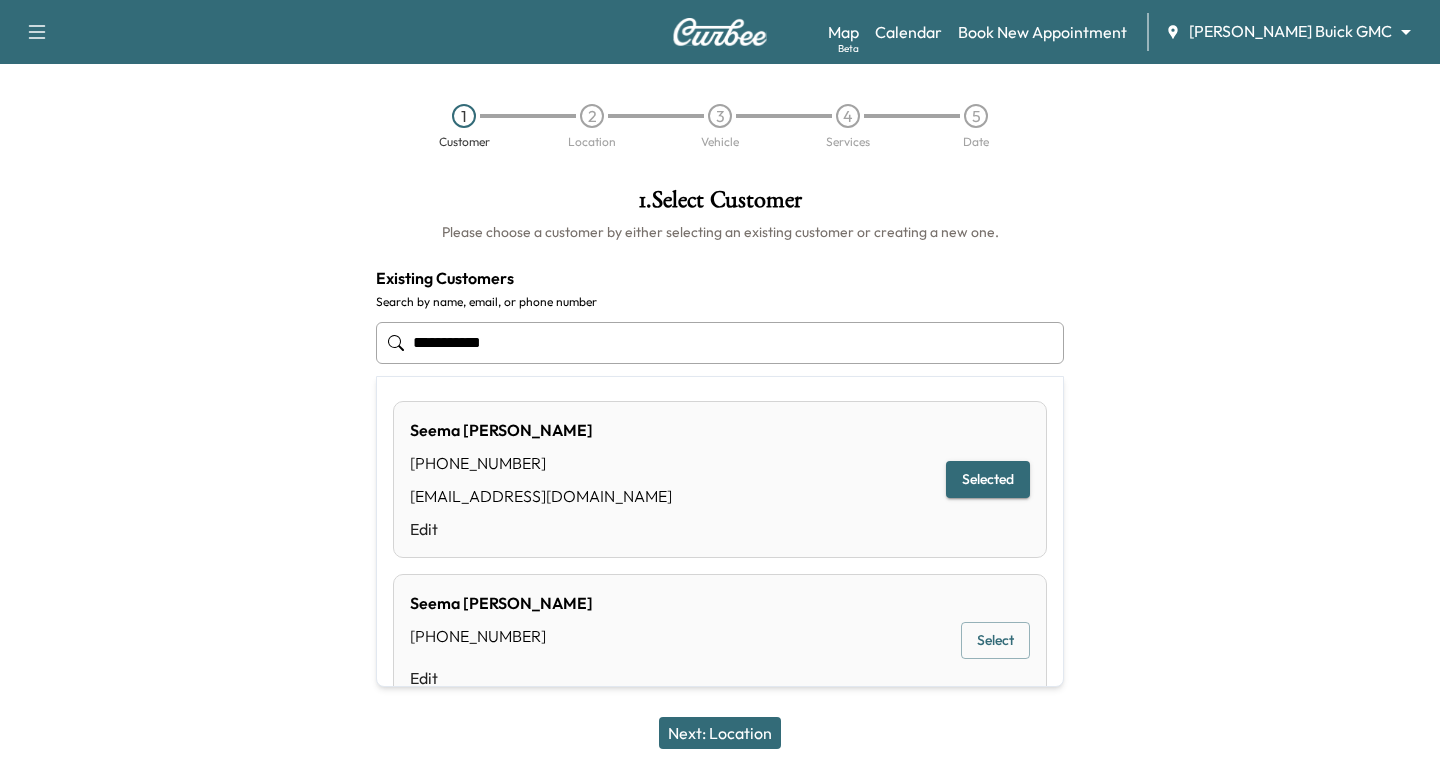 paste on "******" 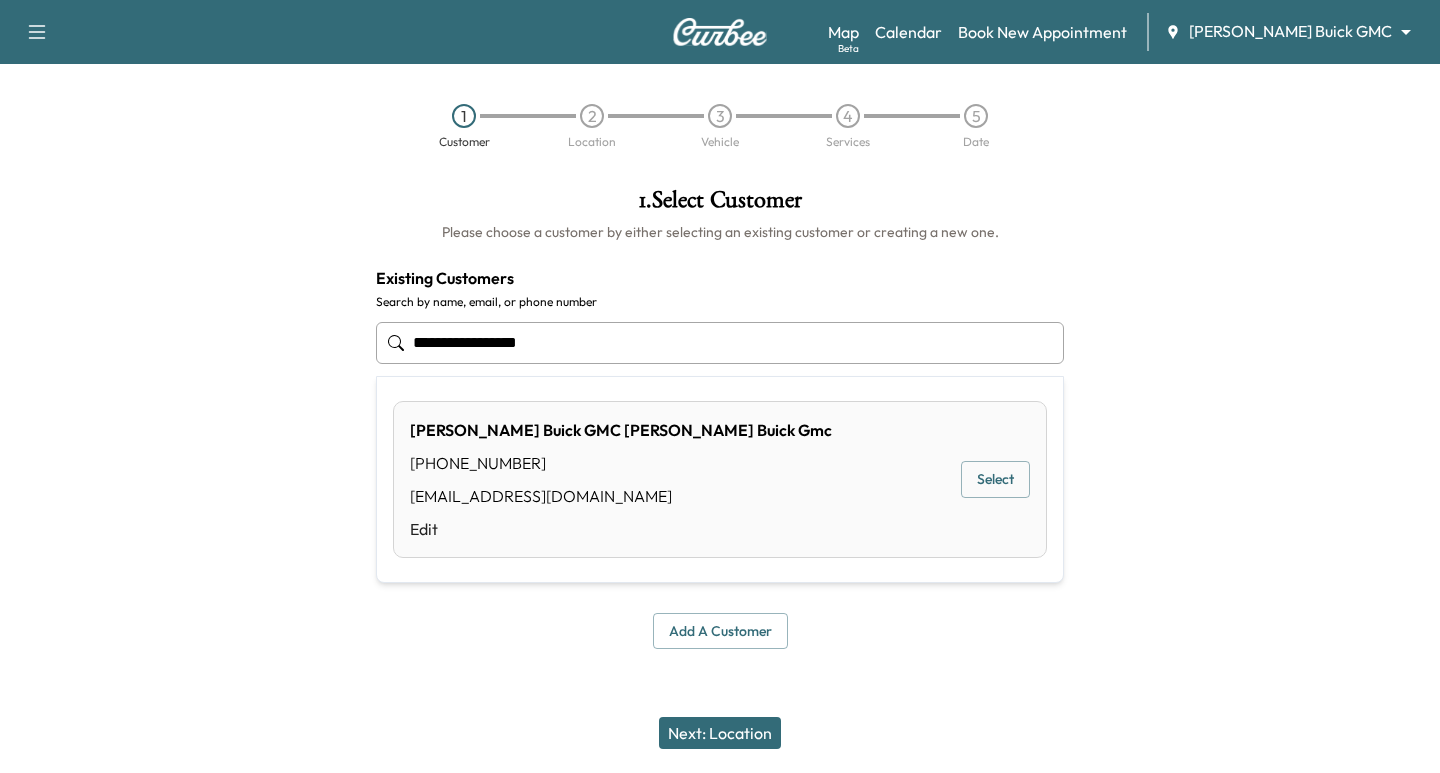 drag, startPoint x: 709, startPoint y: 334, endPoint x: 75, endPoint y: 301, distance: 634.8583 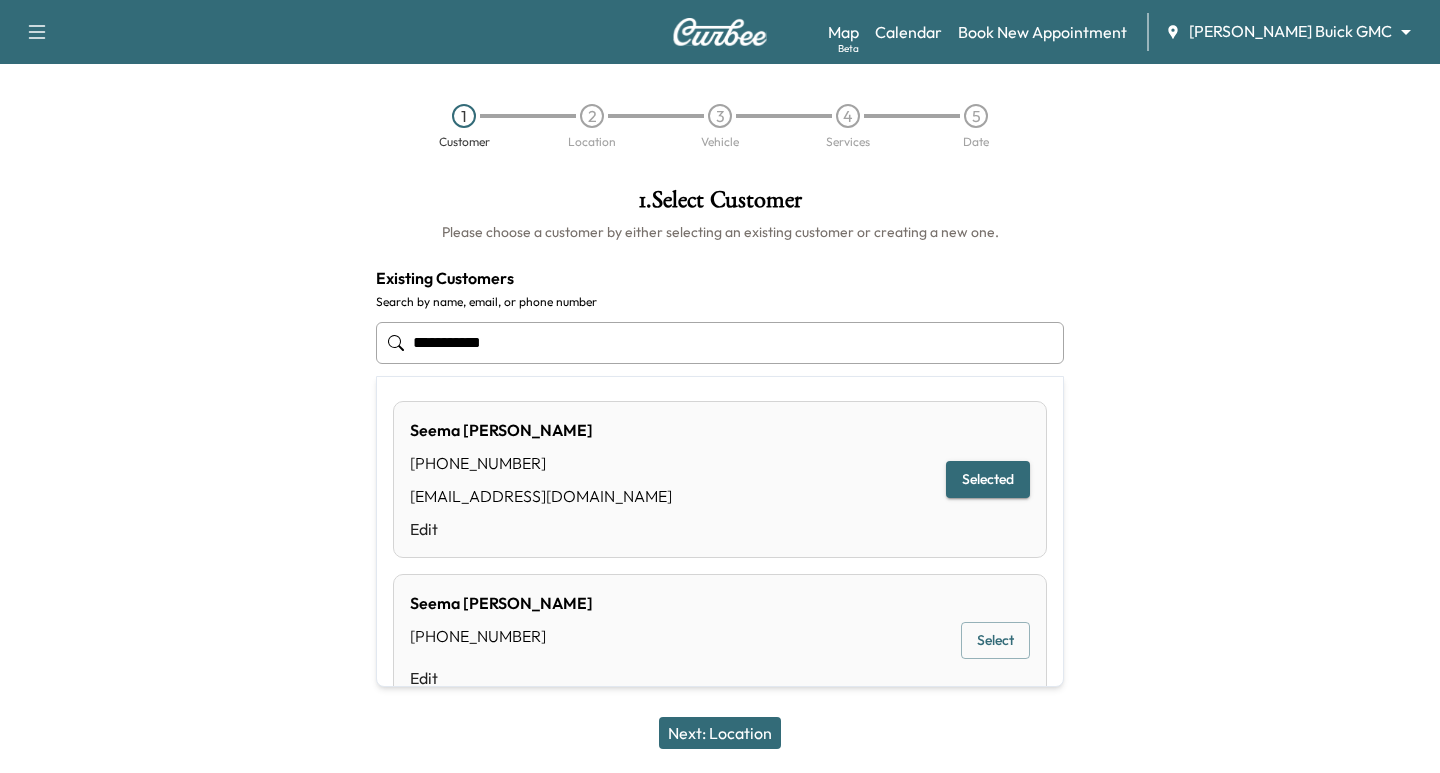drag, startPoint x: 561, startPoint y: 356, endPoint x: 198, endPoint y: 362, distance: 363.0496 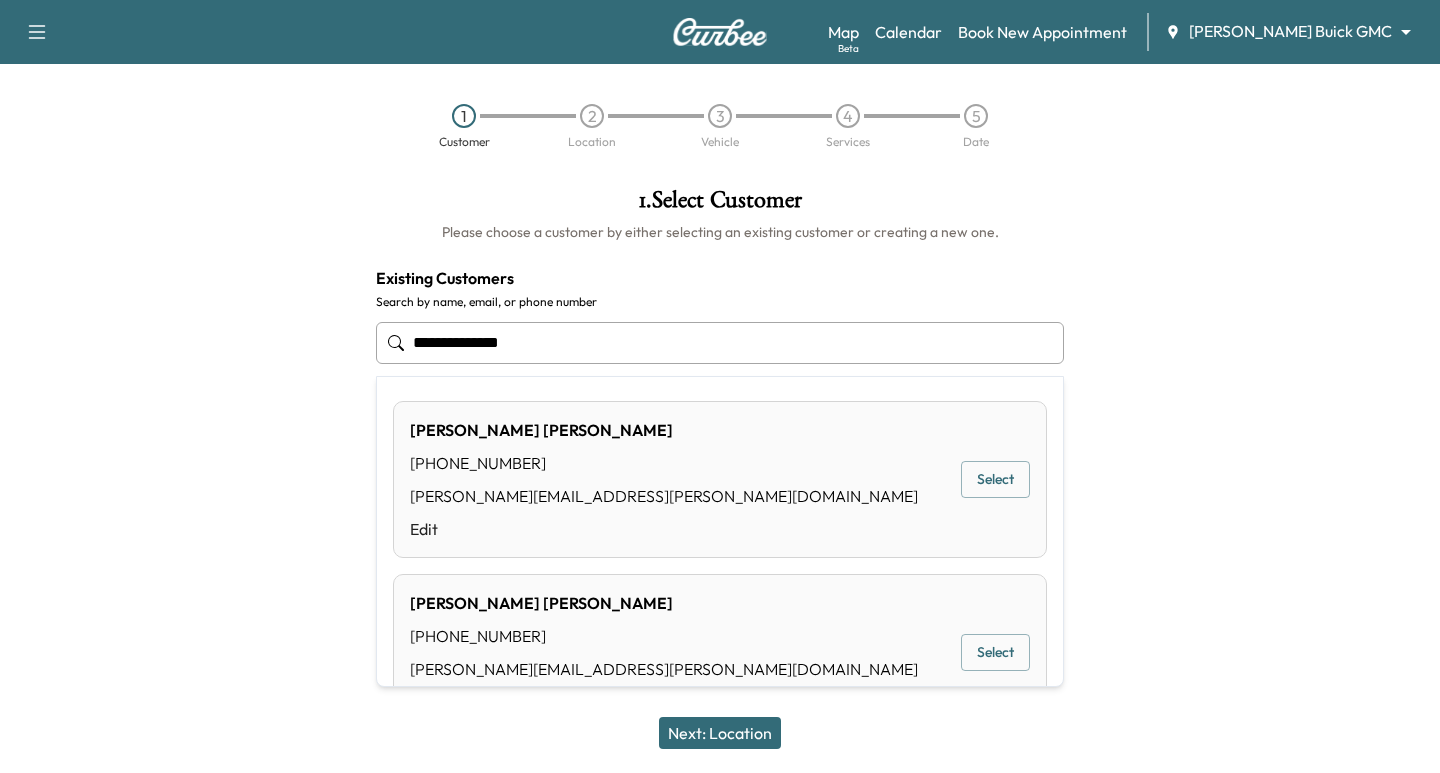click on "Select" at bounding box center [995, 479] 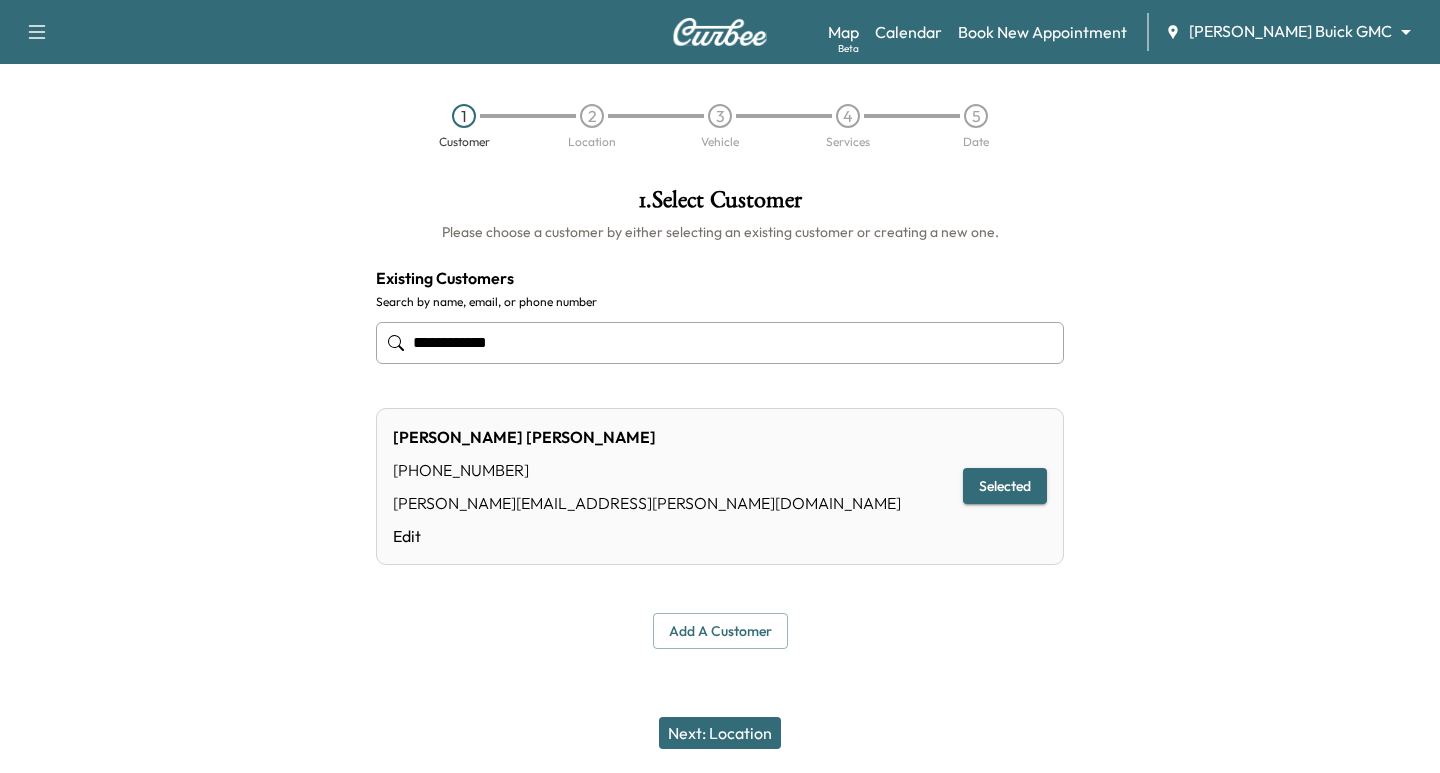 type on "**********" 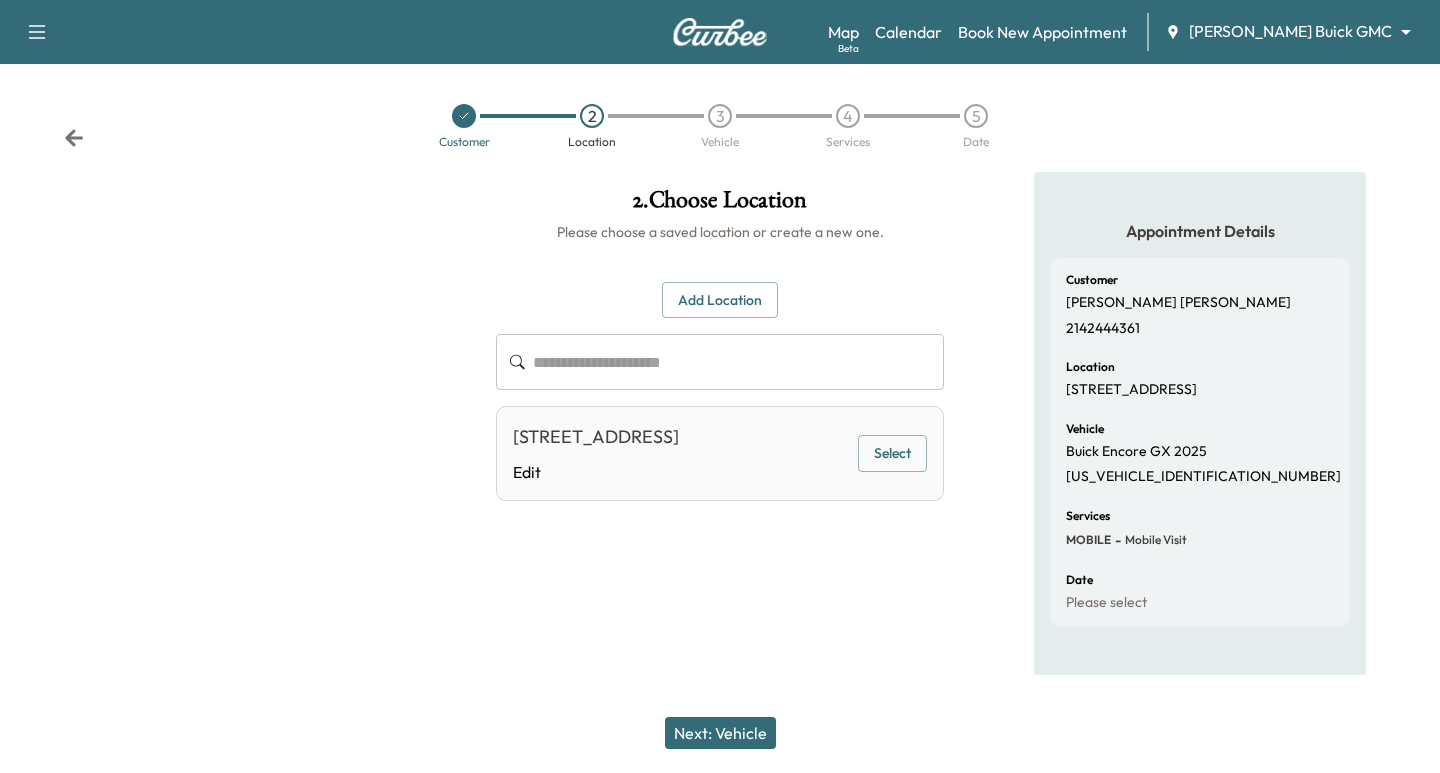 click on "Select" at bounding box center [892, 453] 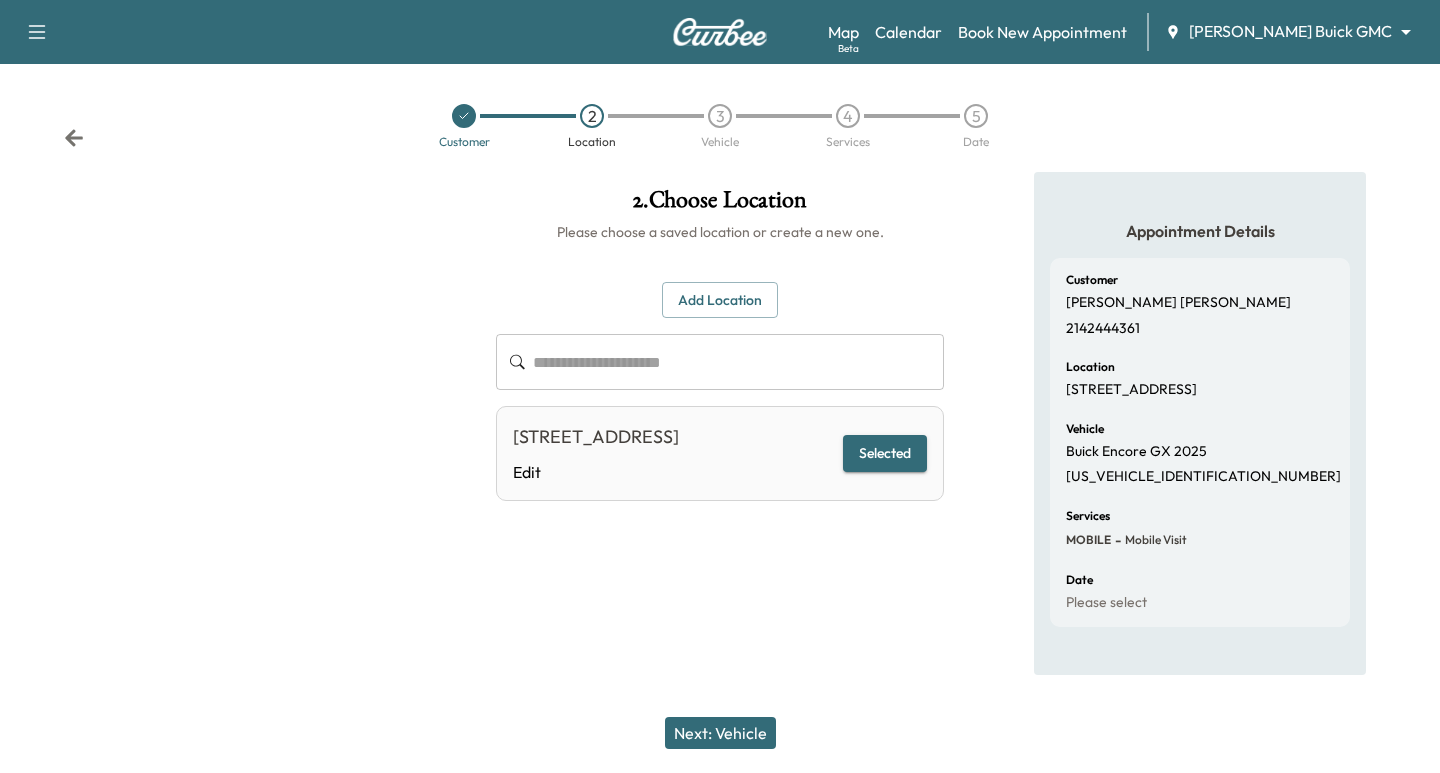 click on "Next: Vehicle" at bounding box center [720, 733] 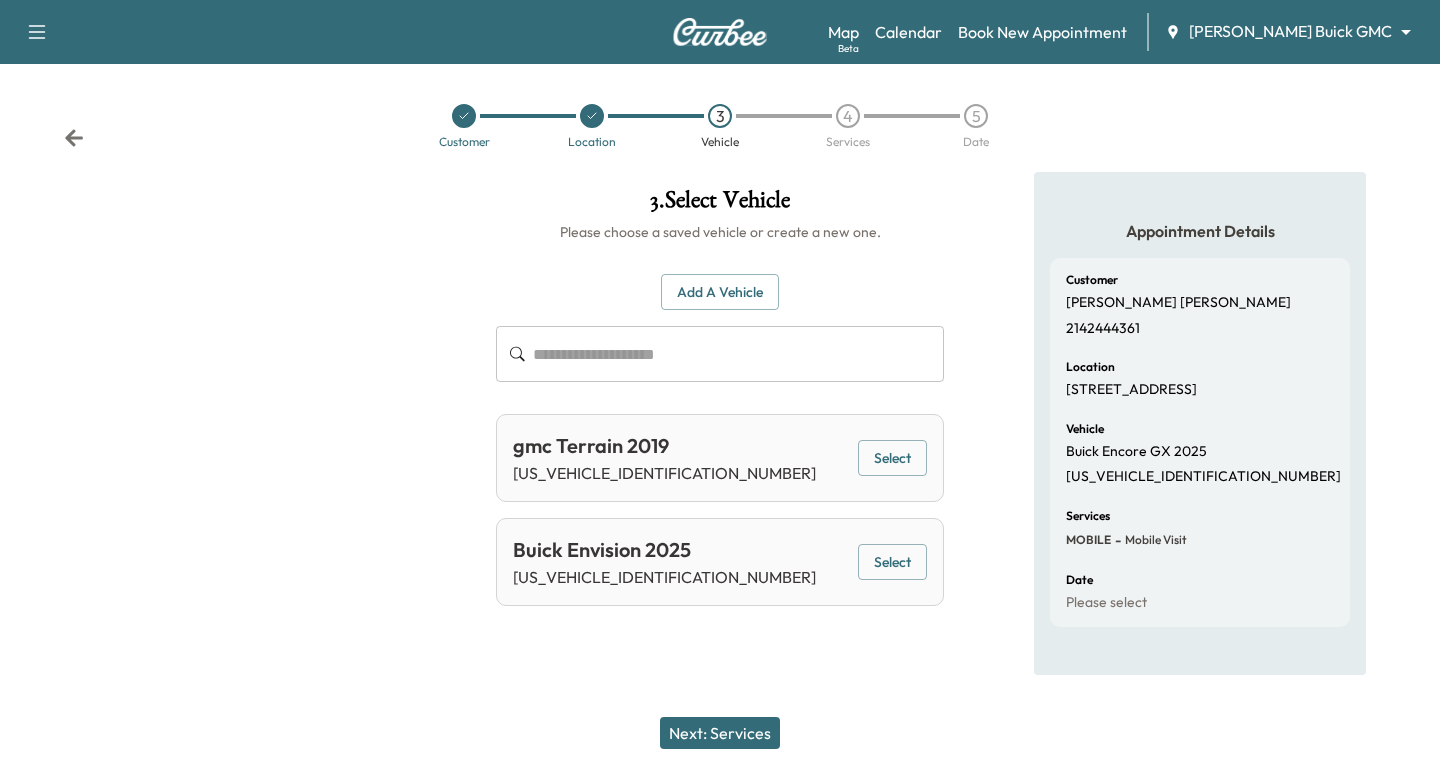click on "Select" at bounding box center (892, 562) 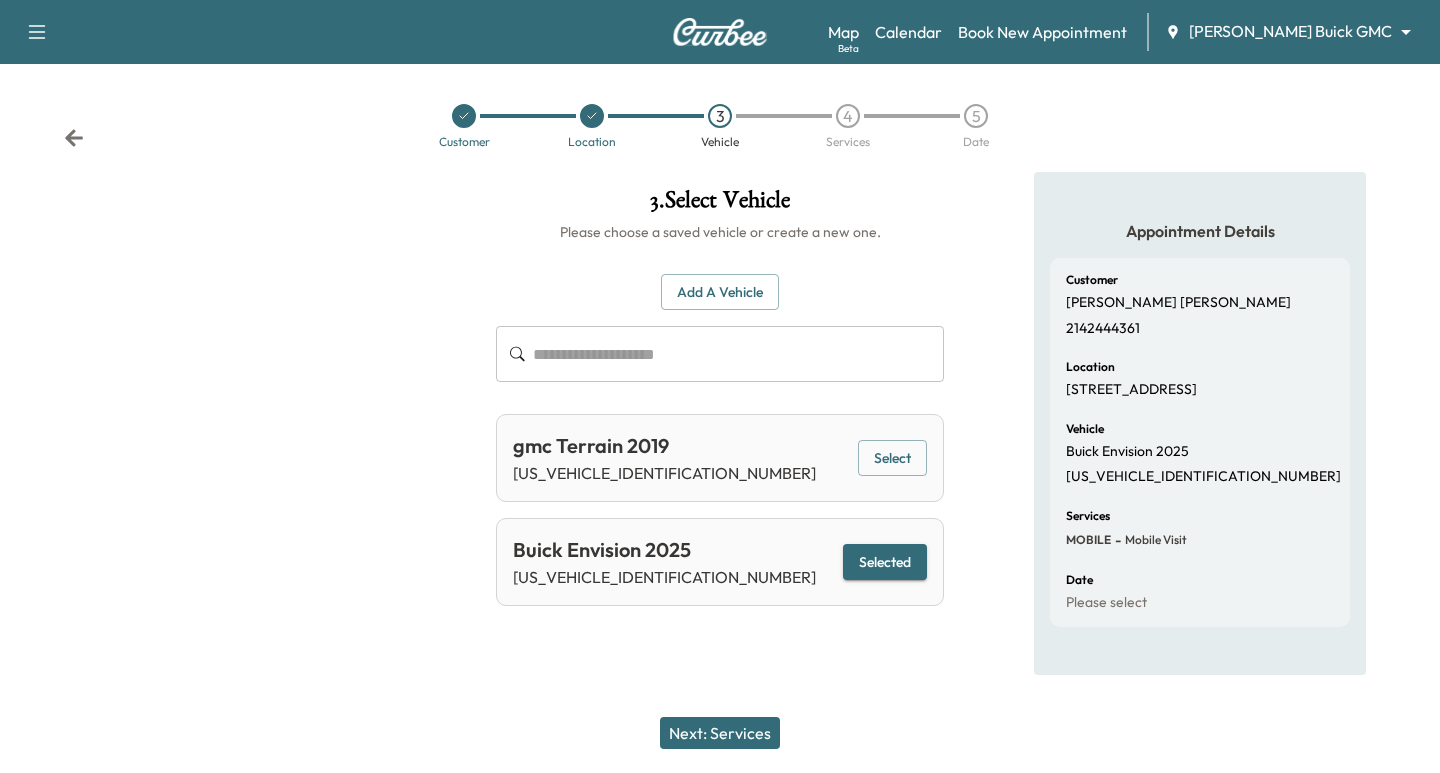 click on "Next: Services" at bounding box center (720, 733) 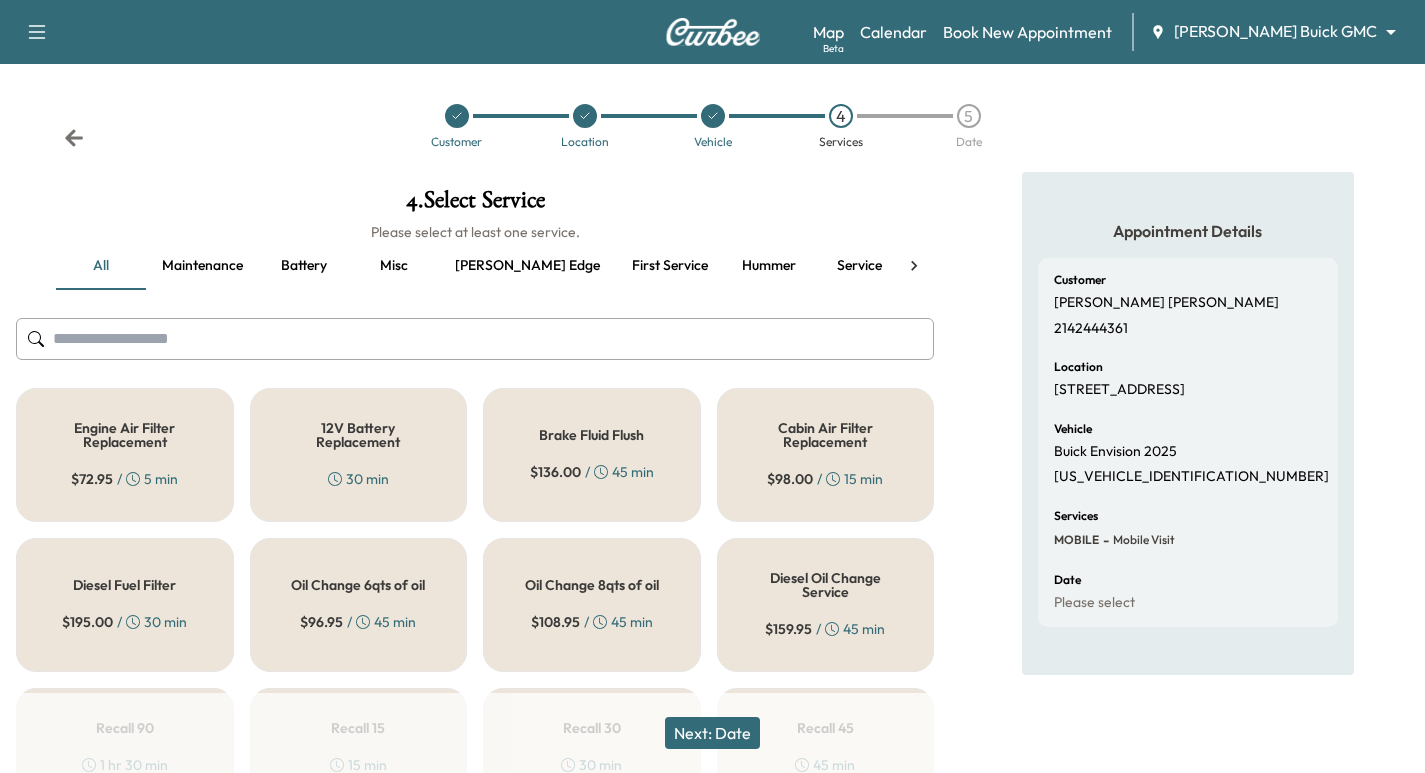 click at bounding box center (457, 116) 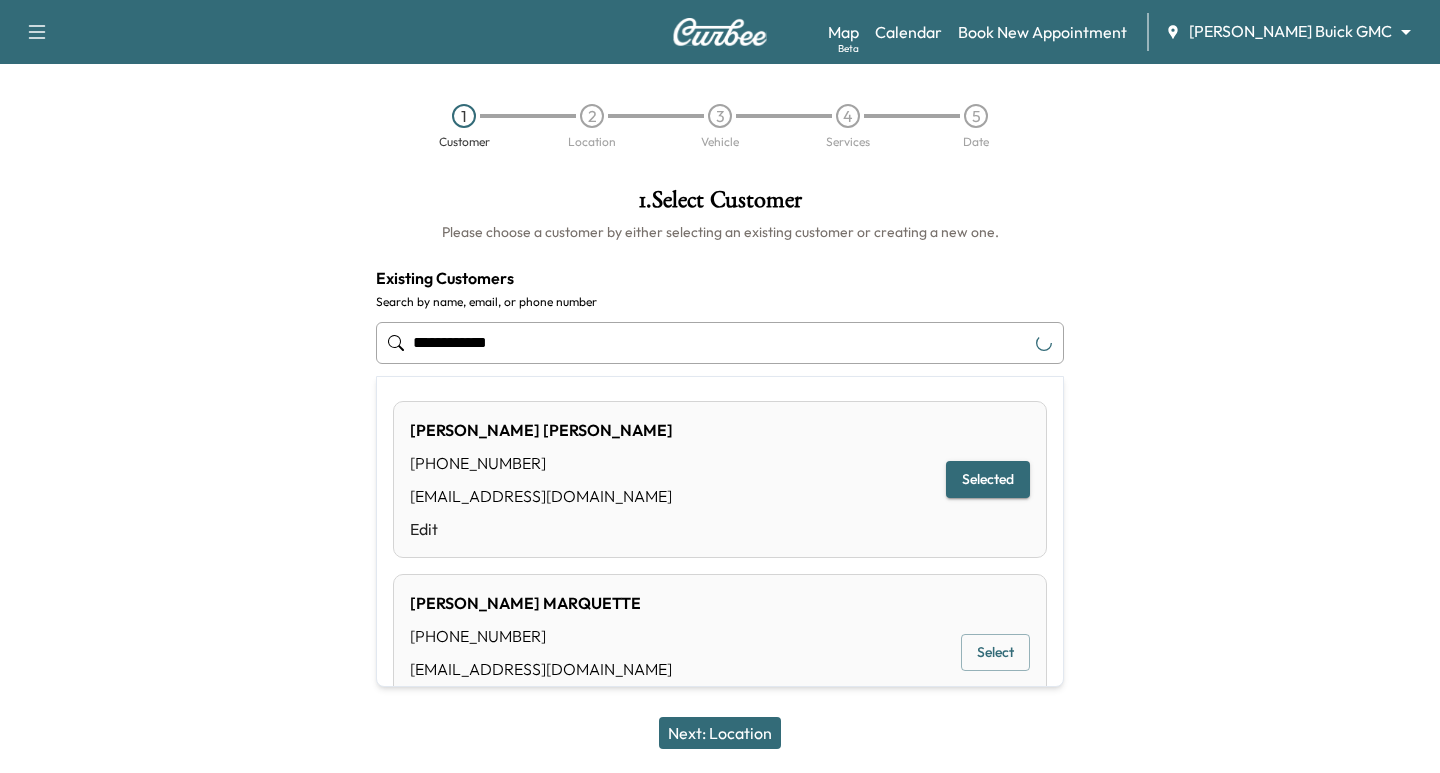 drag, startPoint x: 552, startPoint y: 356, endPoint x: 337, endPoint y: 344, distance: 215.33463 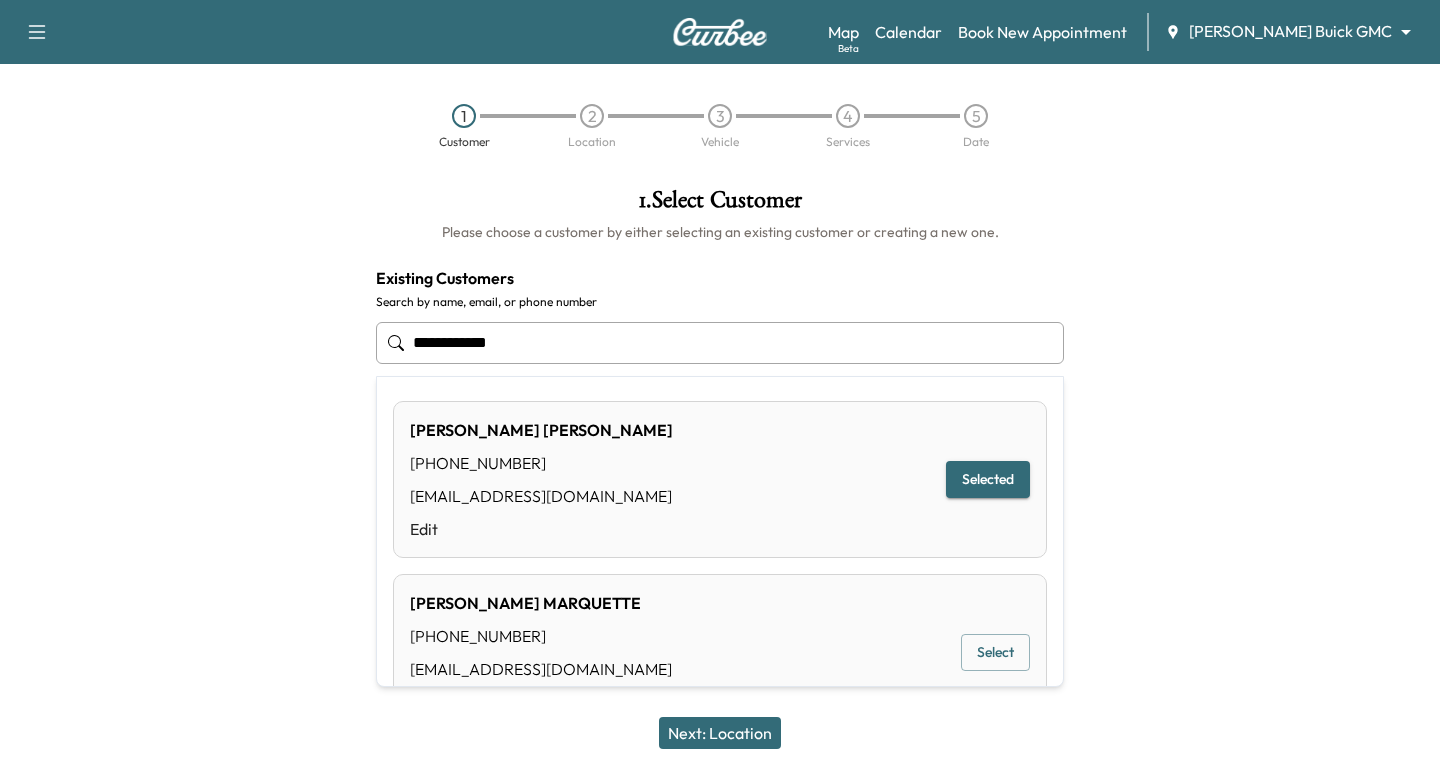 paste on "*****" 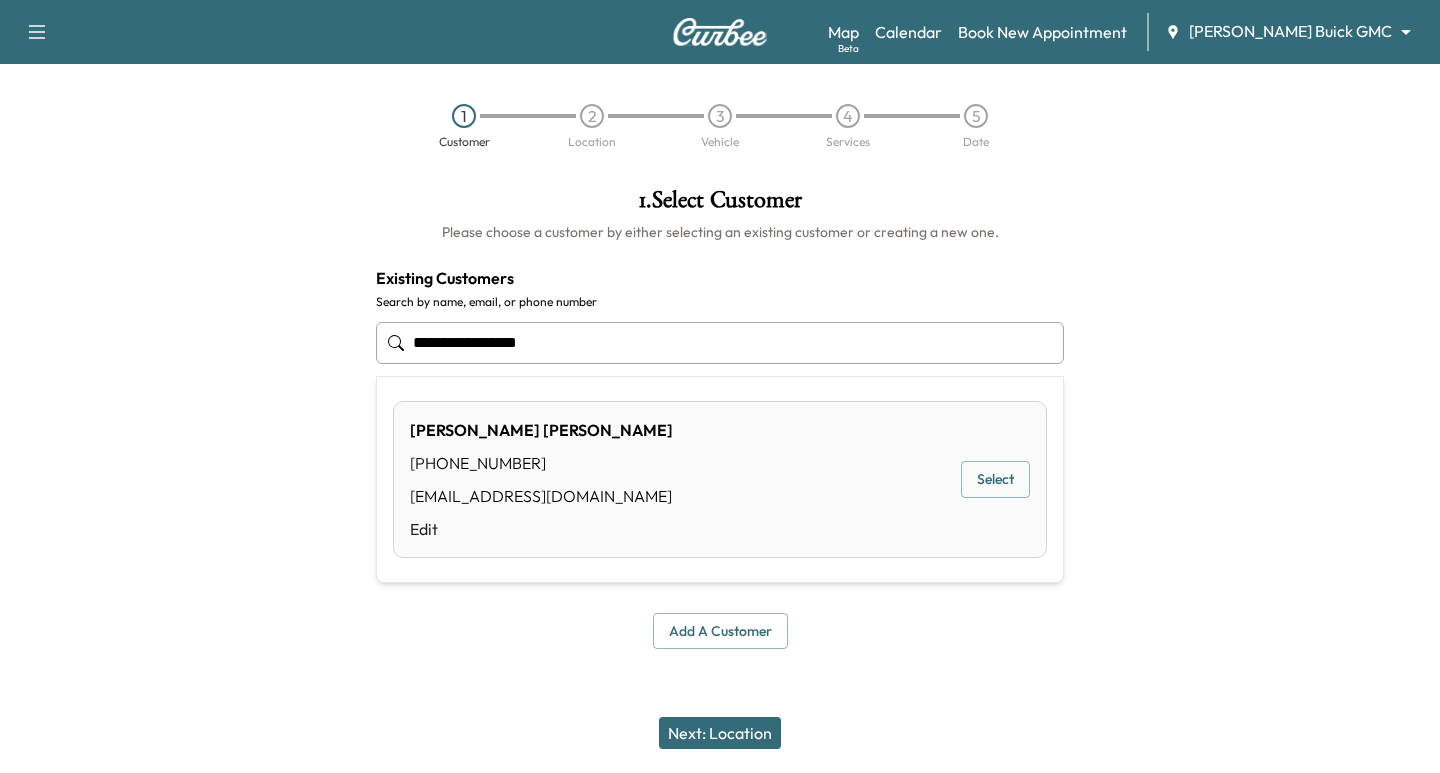 click on "Select" at bounding box center (995, 479) 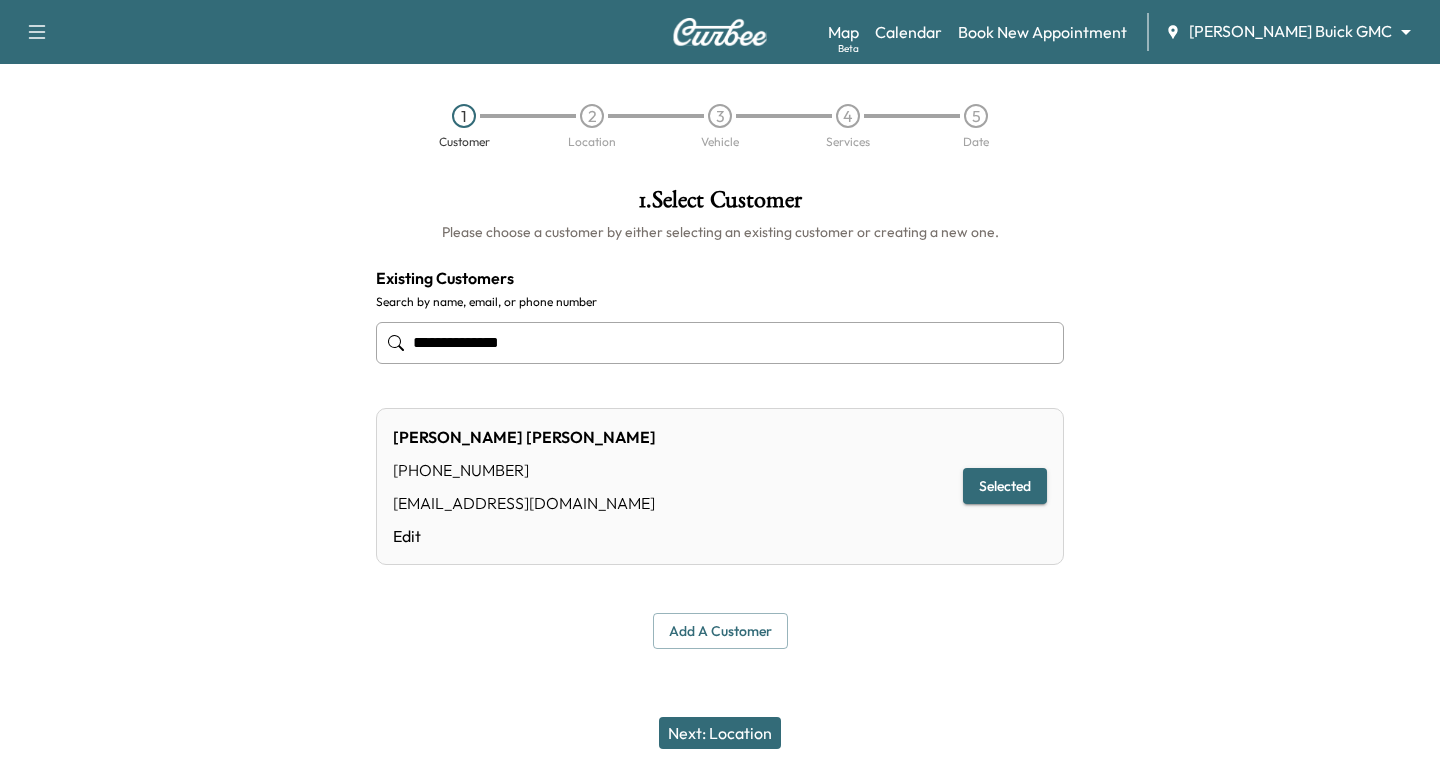 type on "**********" 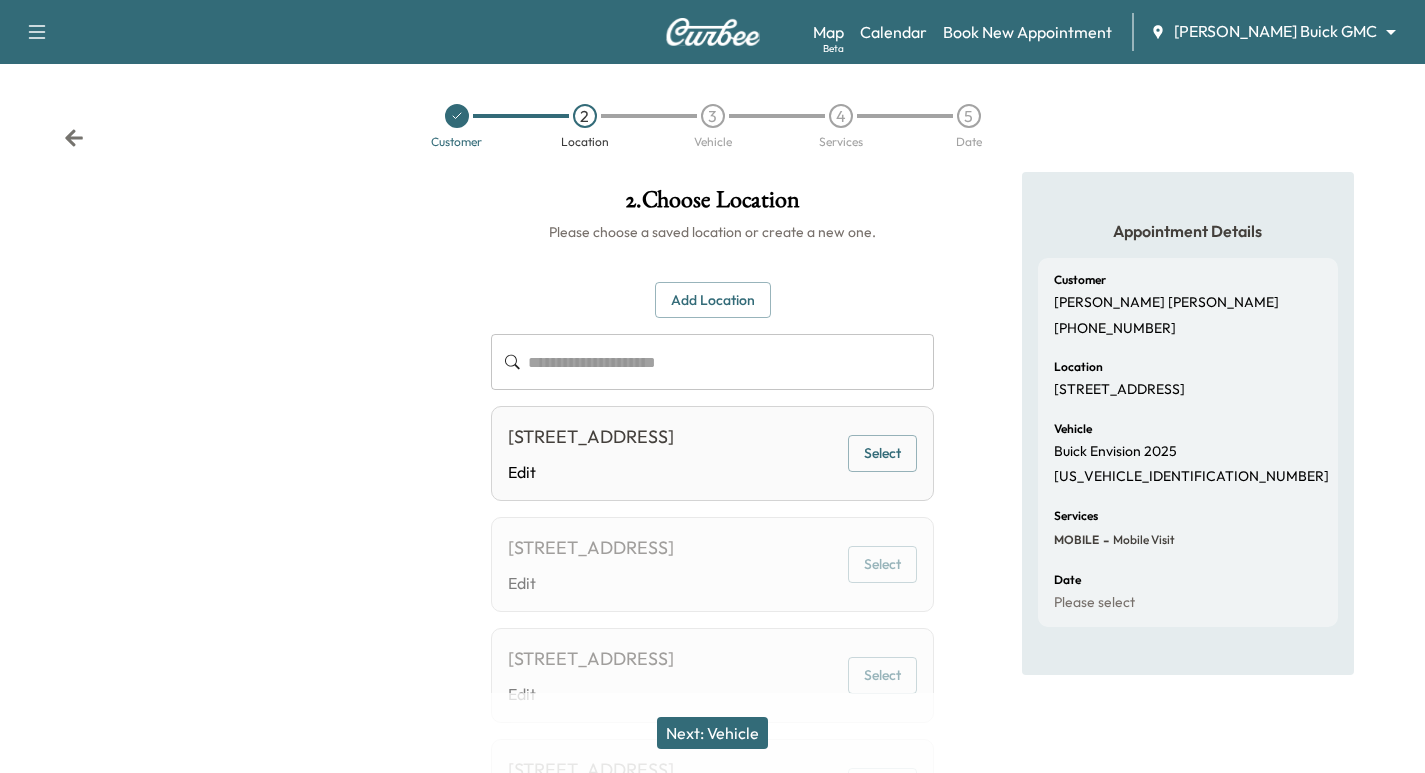 click 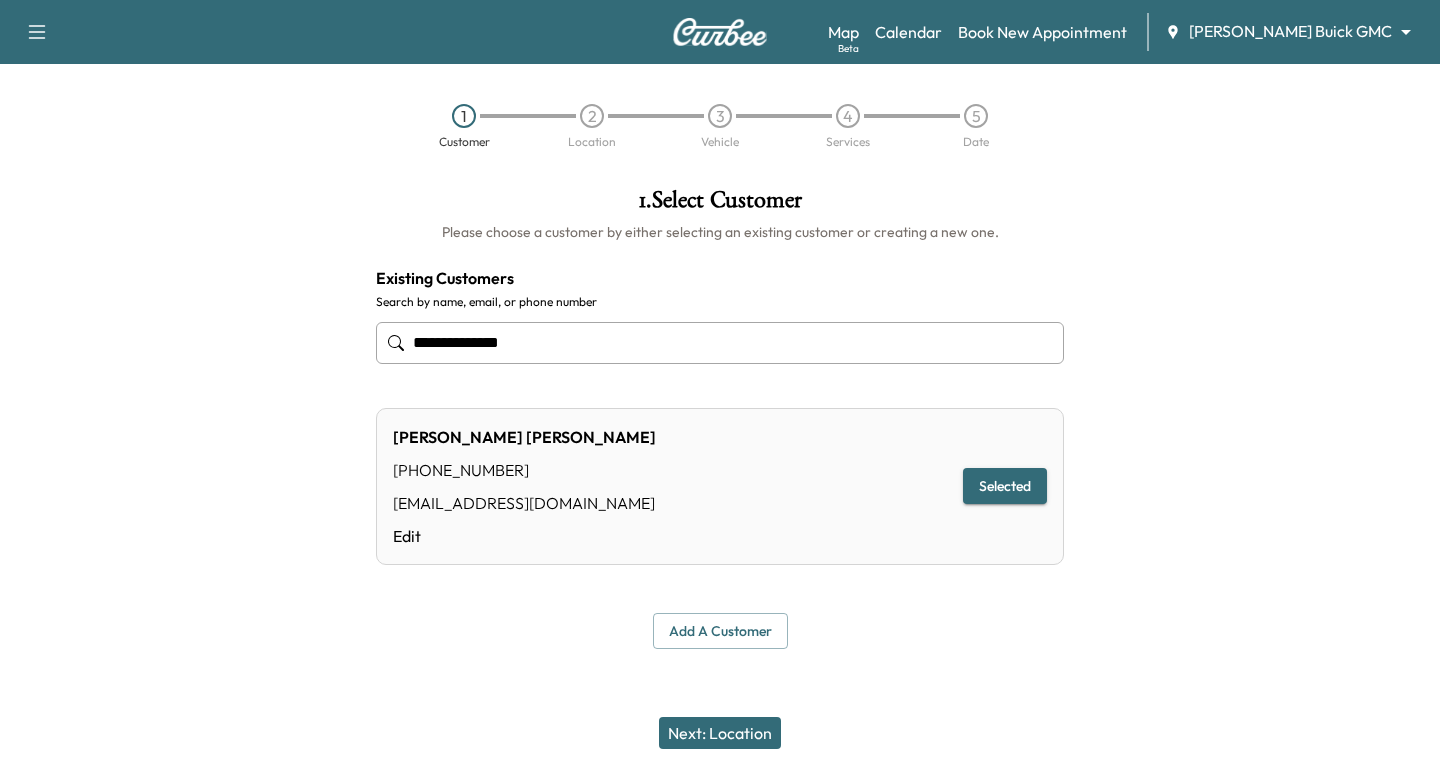 click on "Next: Location" at bounding box center (720, 733) 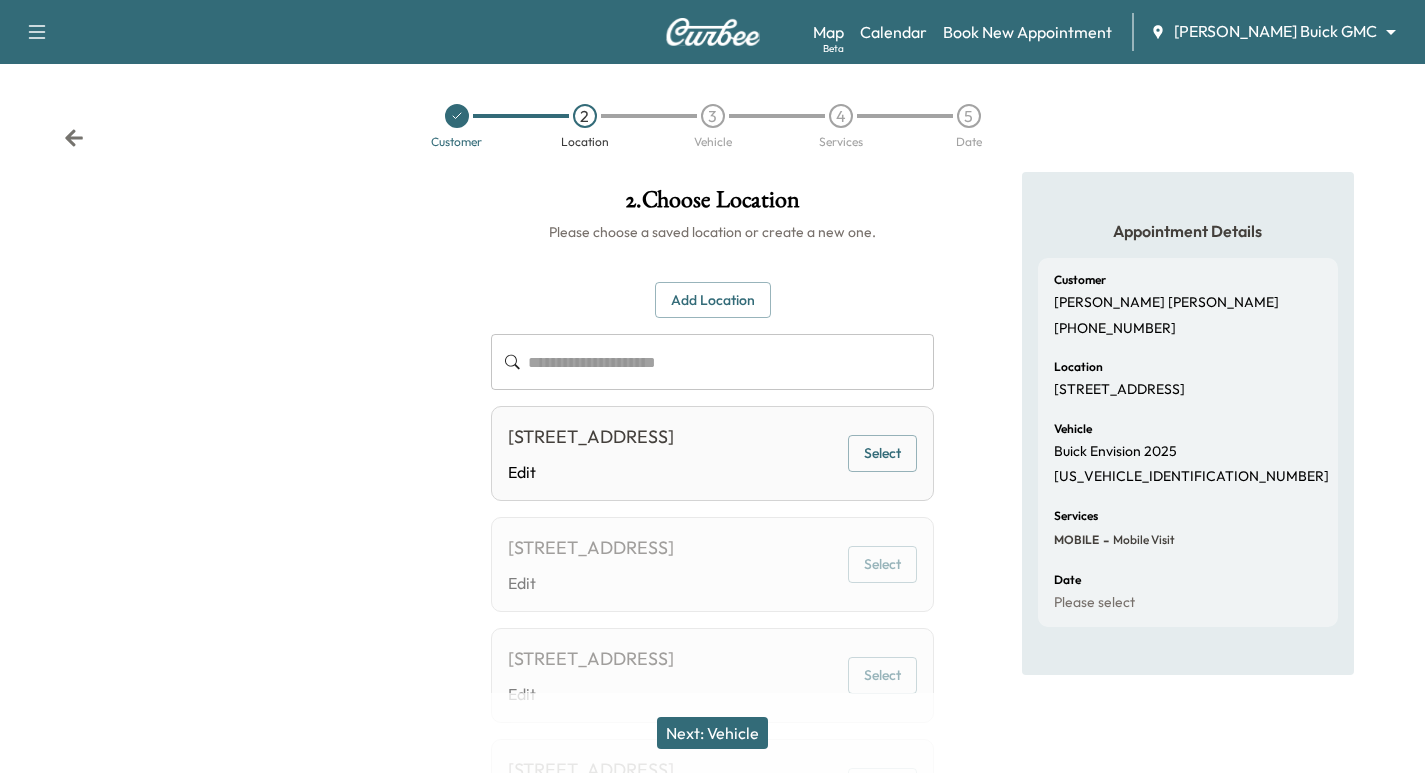 click on "Select" at bounding box center [882, 453] 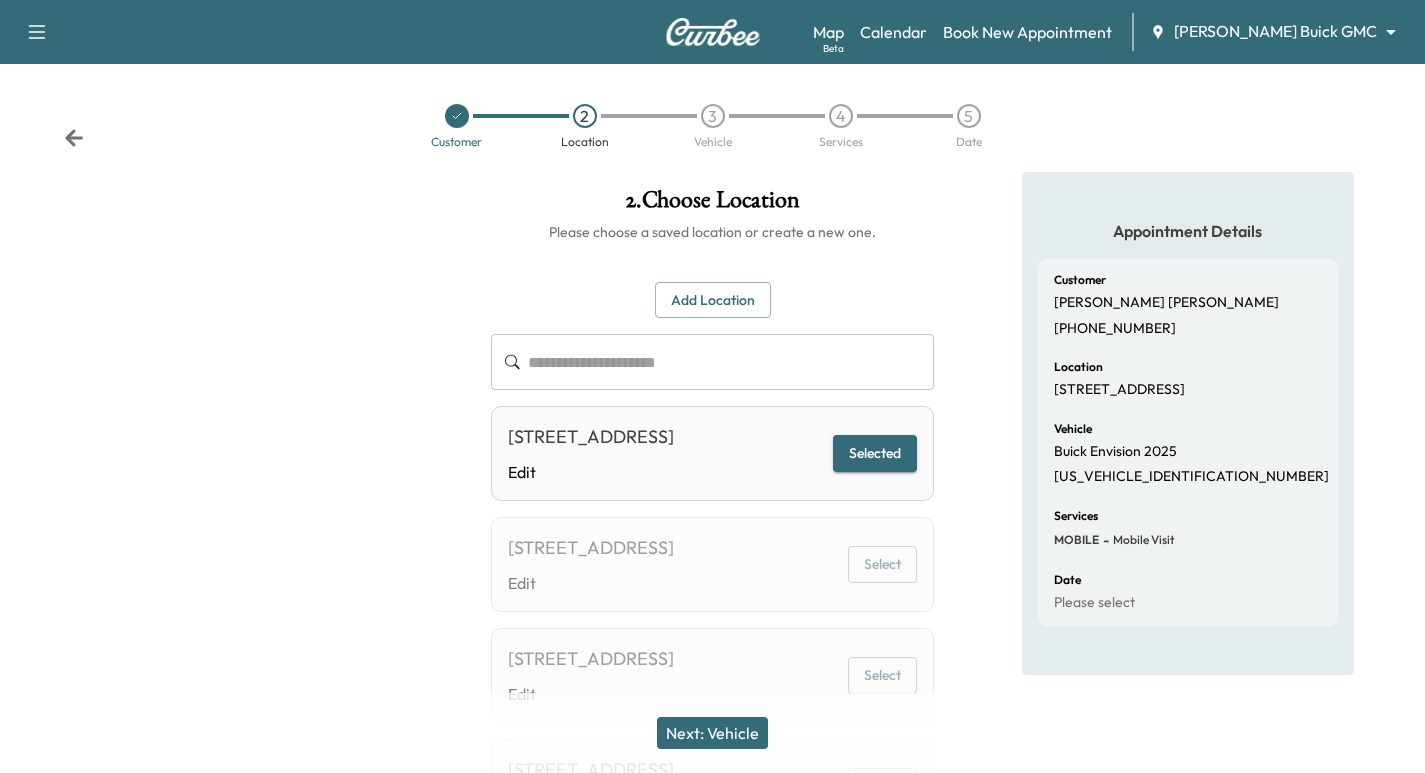 click on "Next: Vehicle" at bounding box center (712, 733) 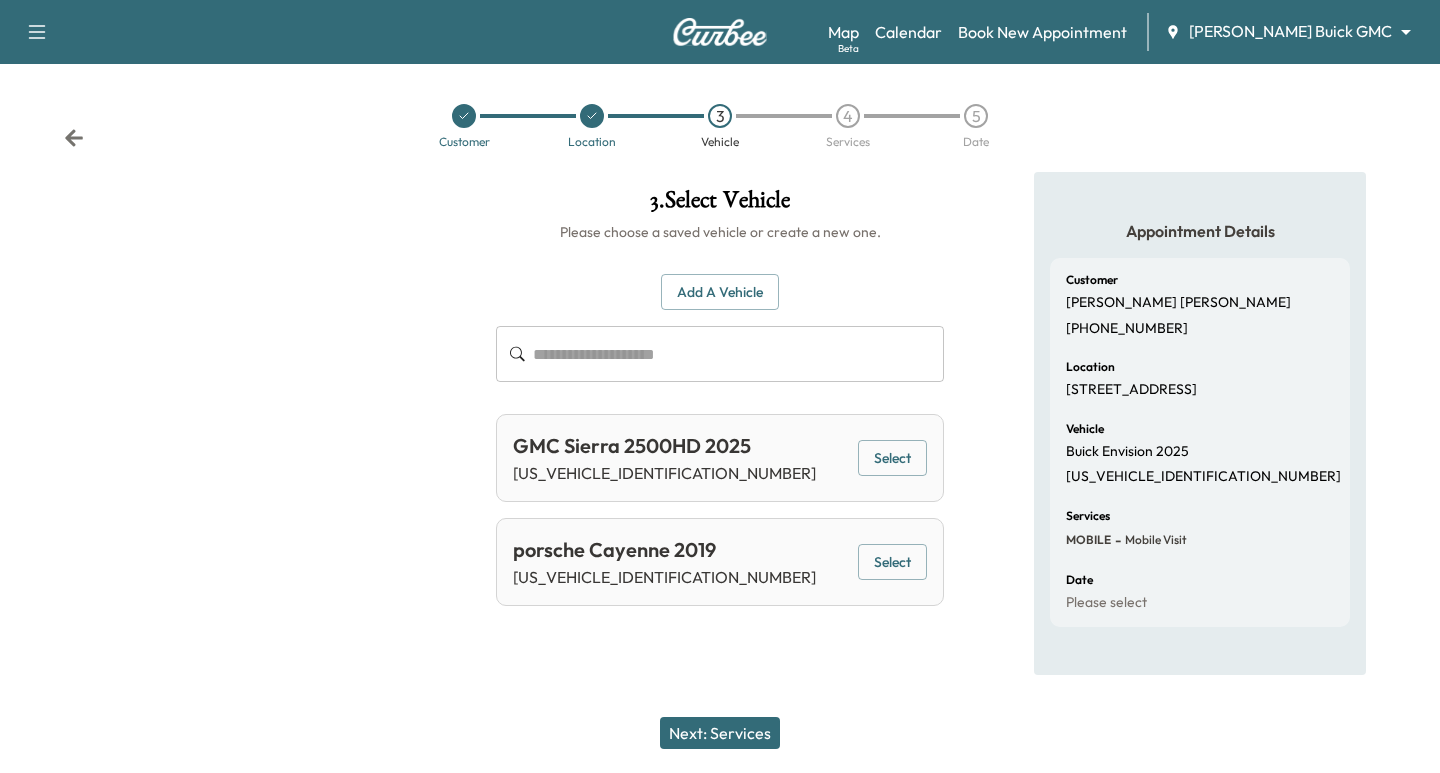 click on "Select" at bounding box center (892, 458) 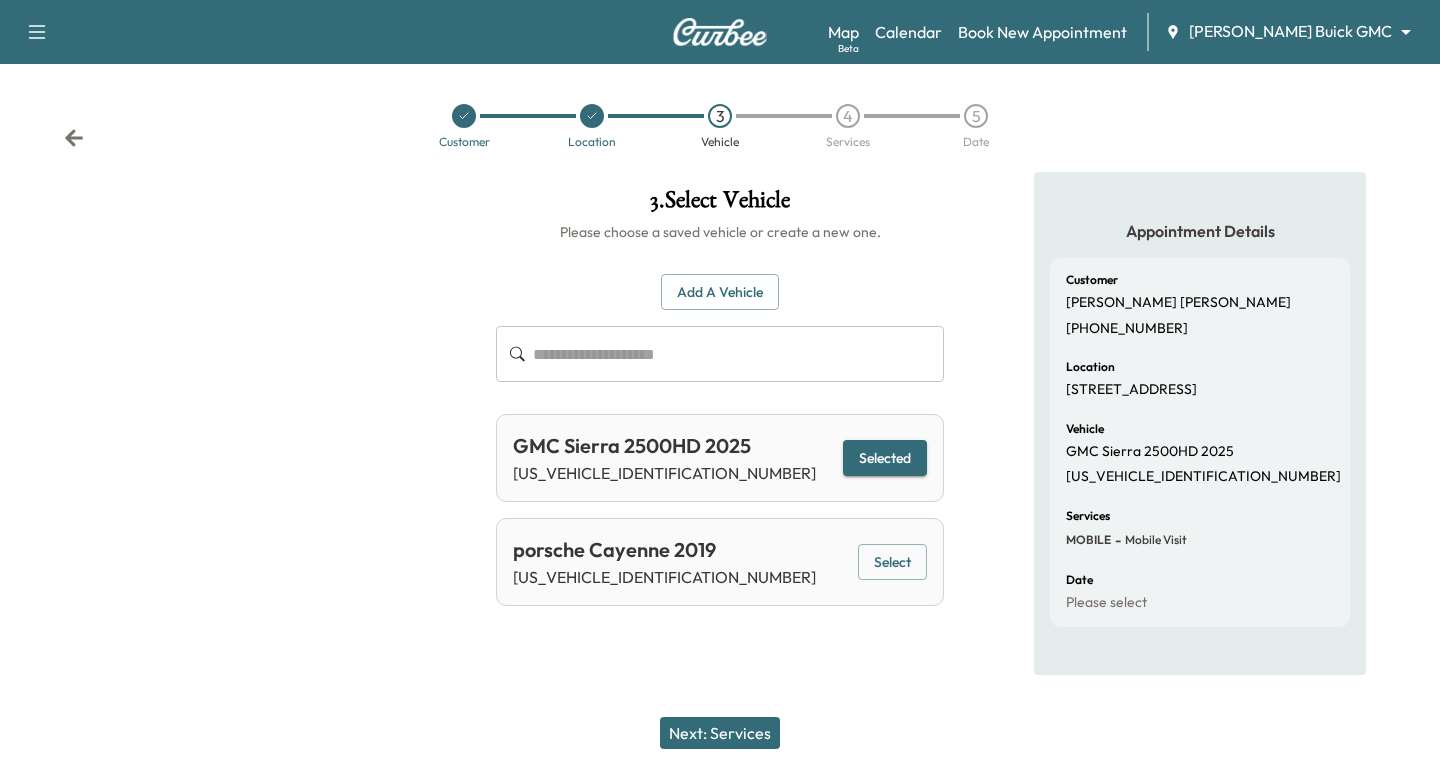 click on "Next: Services" at bounding box center (720, 733) 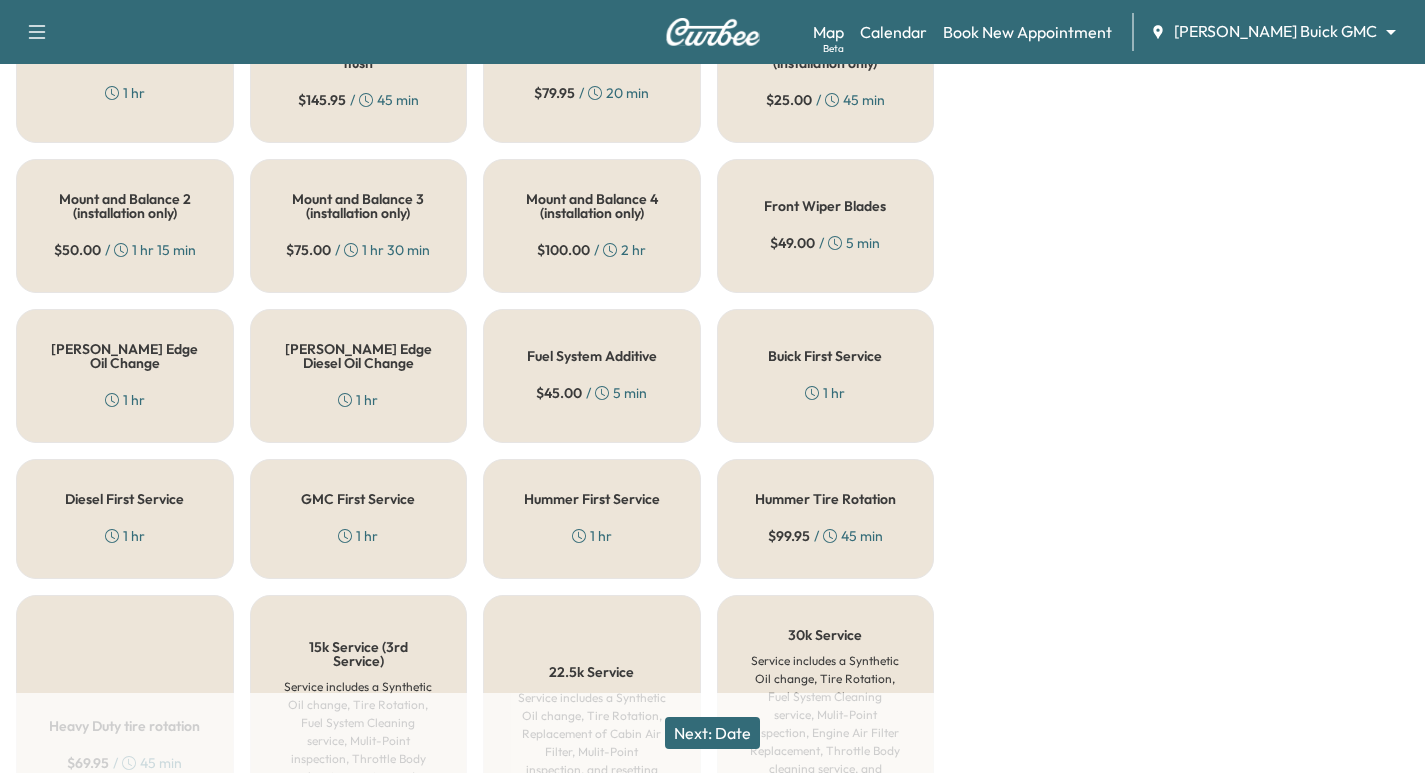 scroll, scrollTop: 900, scrollLeft: 0, axis: vertical 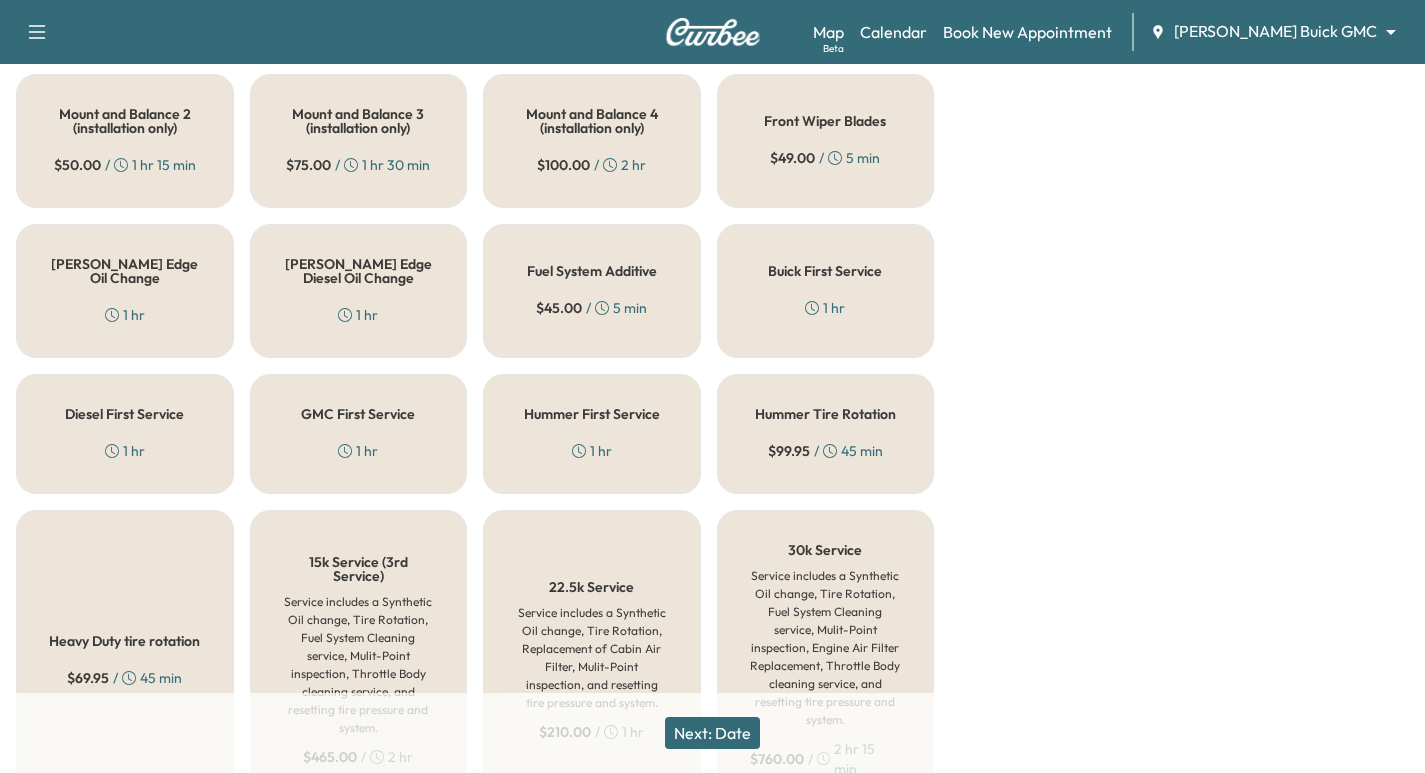 click on "GMC First Service 1 hr" at bounding box center (359, 434) 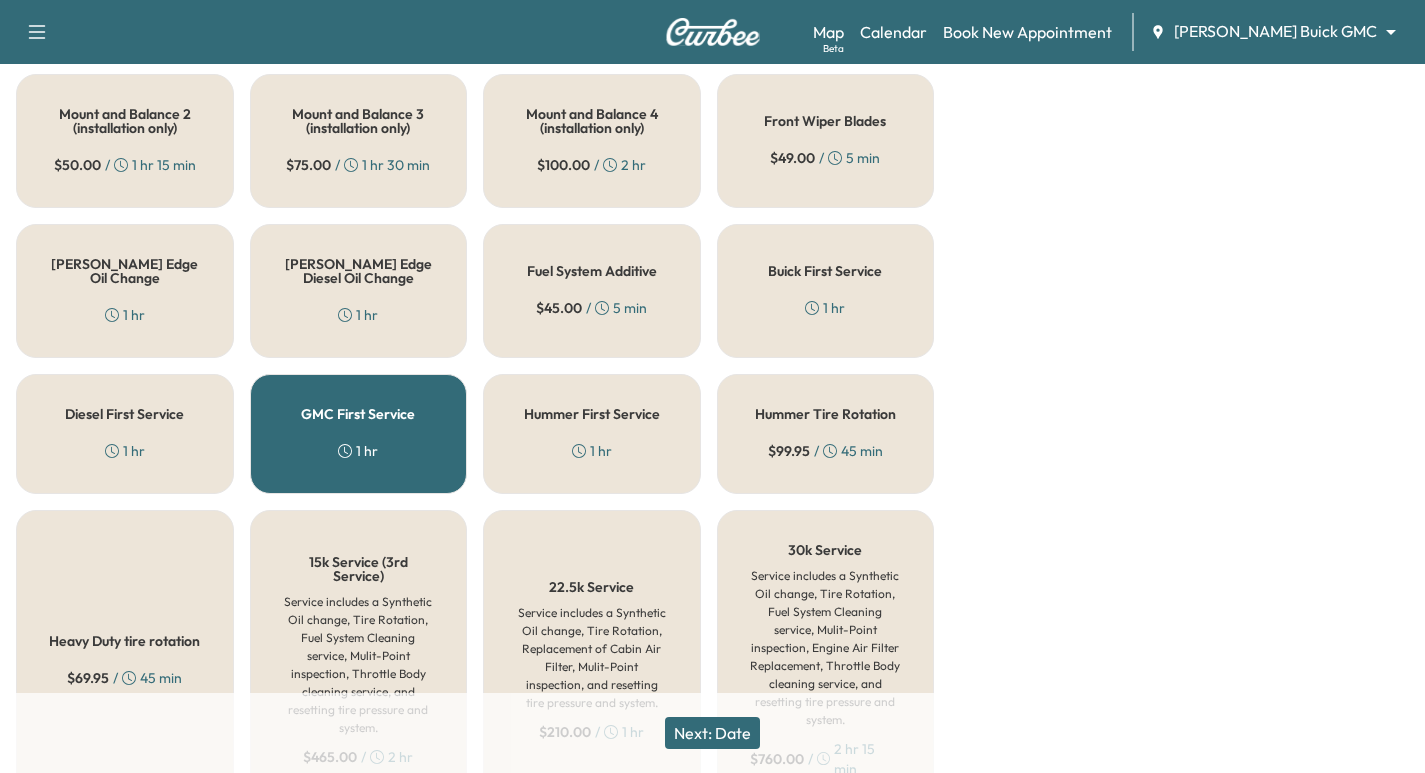 click on "Next: Date" at bounding box center (712, 733) 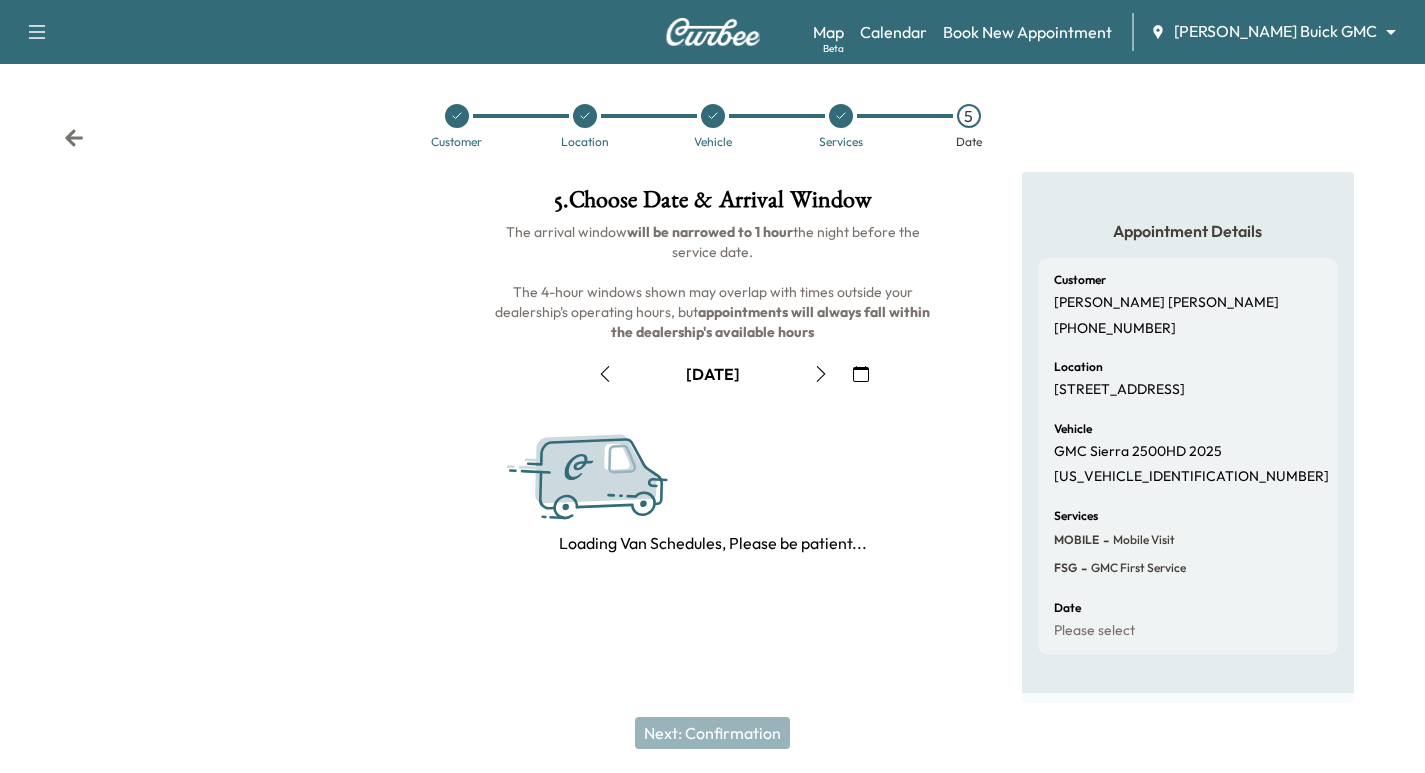 scroll, scrollTop: 228, scrollLeft: 0, axis: vertical 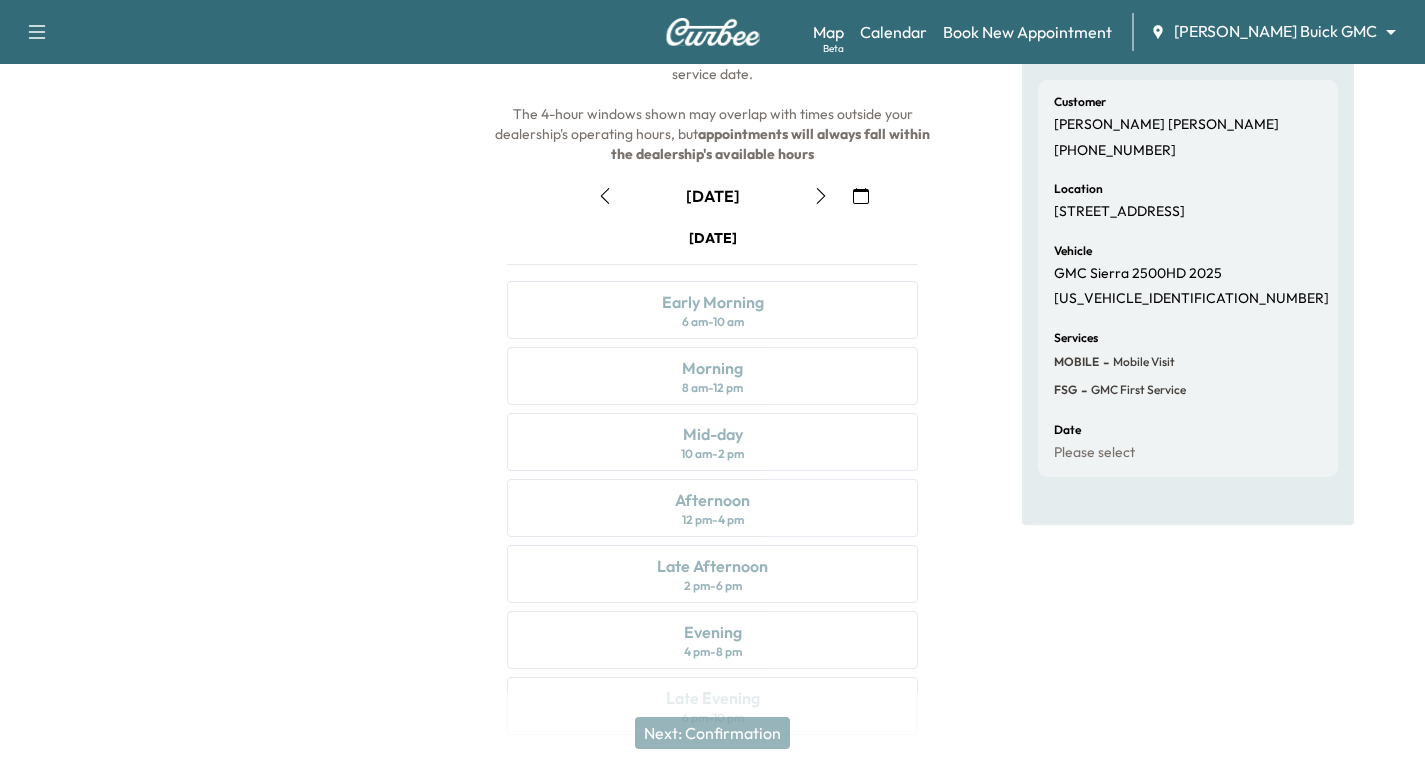 click 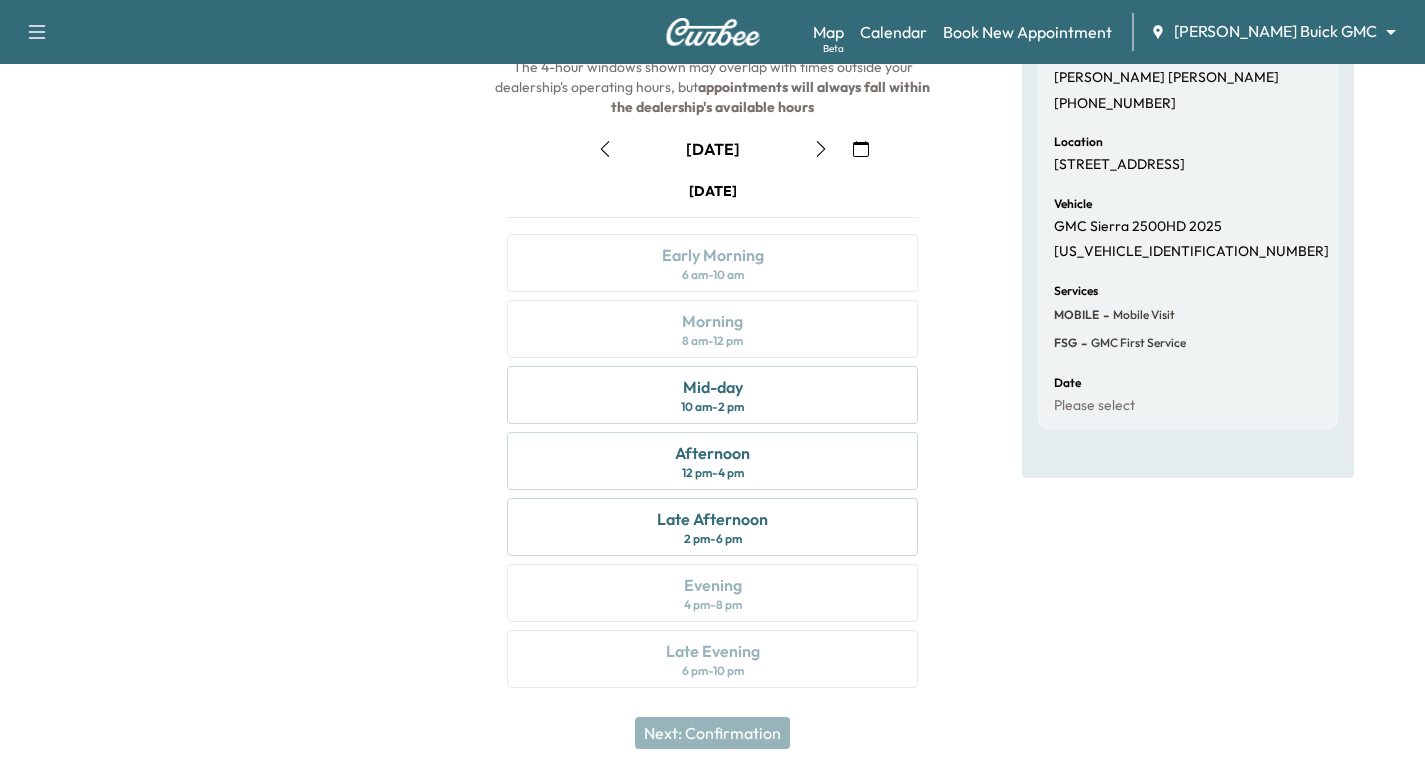 scroll, scrollTop: 228, scrollLeft: 0, axis: vertical 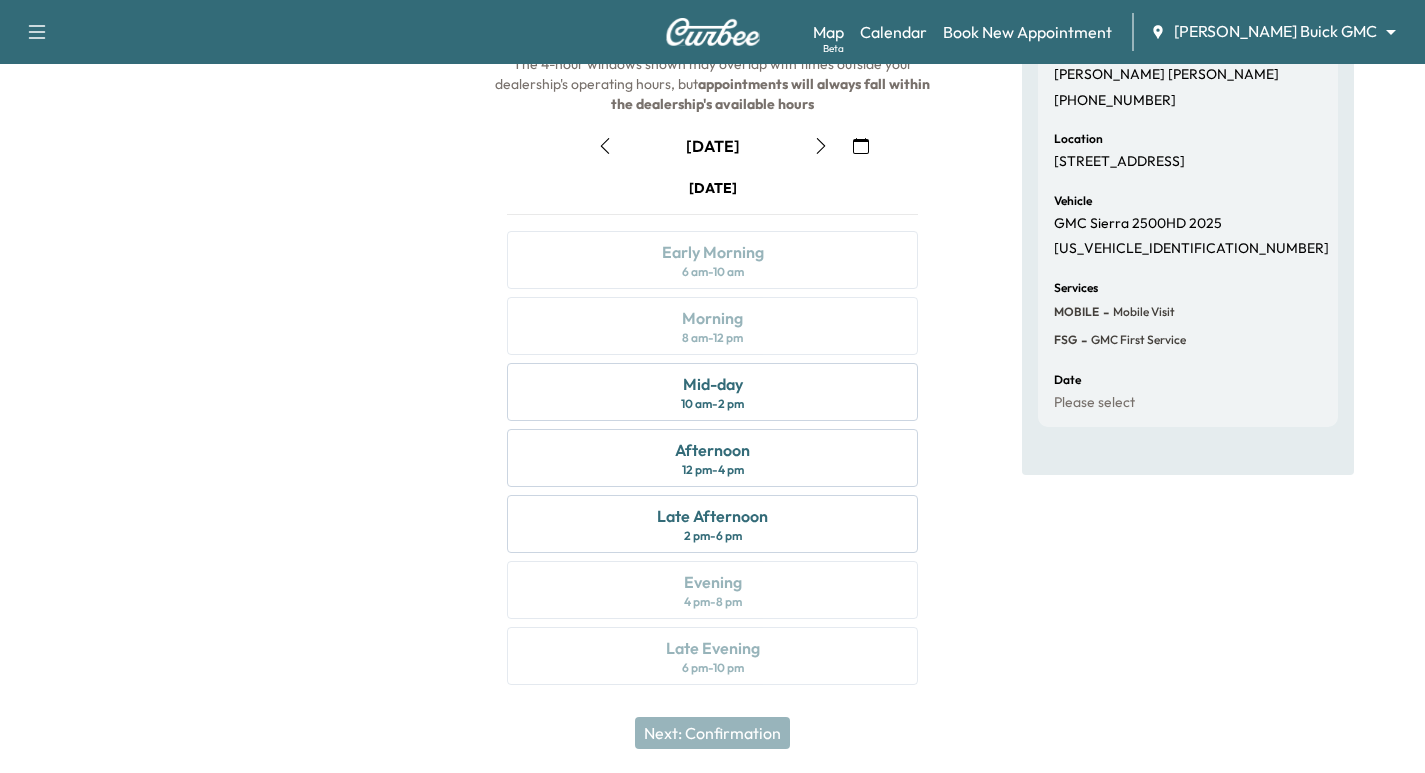 click 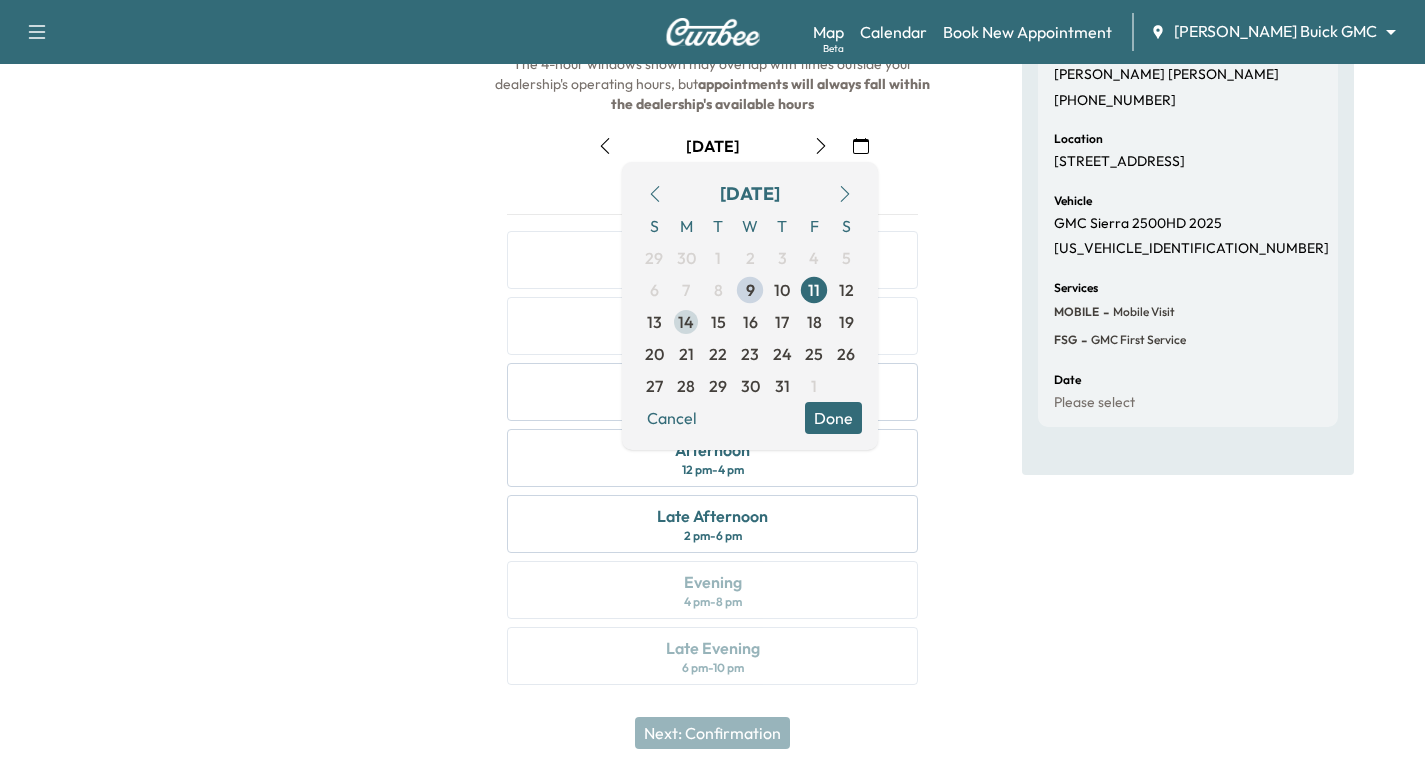 click on "14" at bounding box center [686, 322] 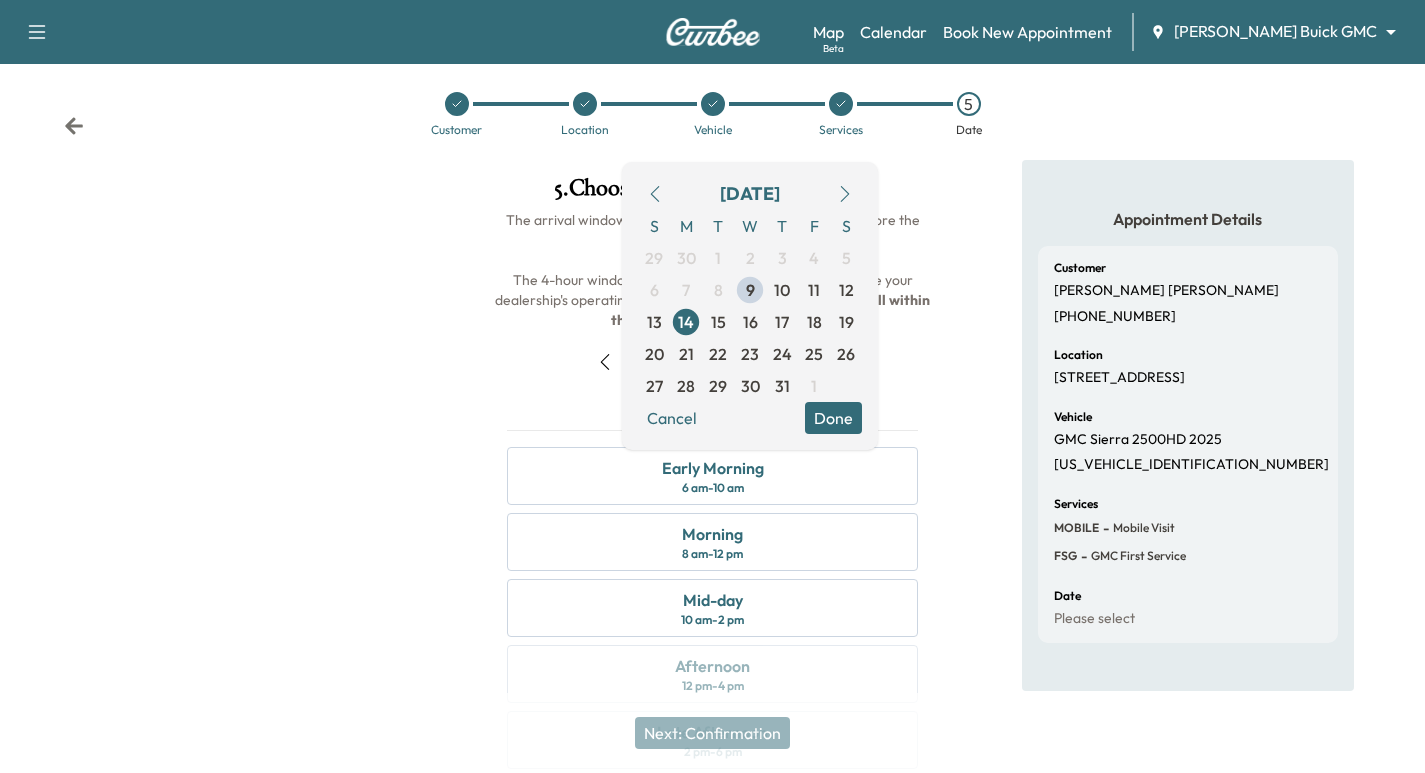 scroll, scrollTop: 228, scrollLeft: 0, axis: vertical 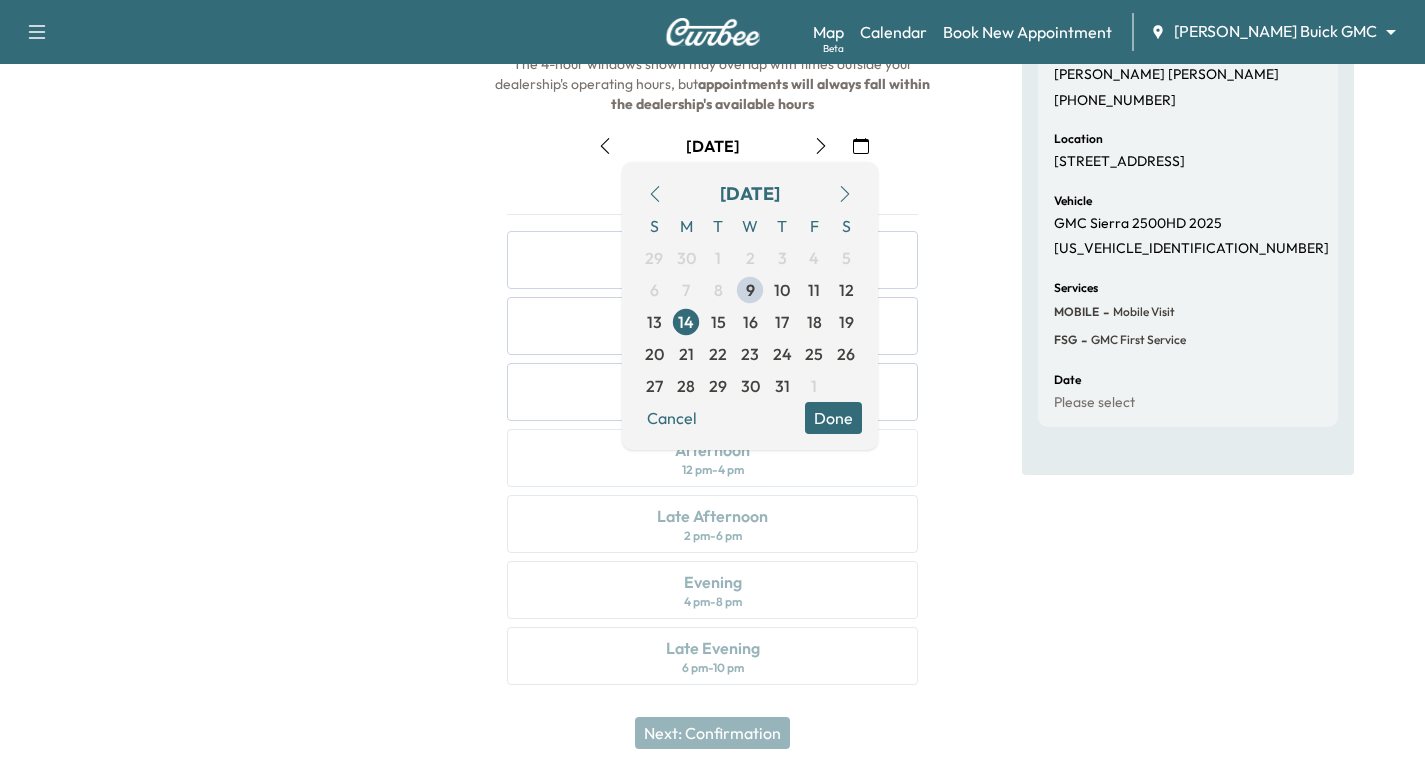 click at bounding box center [237, 326] 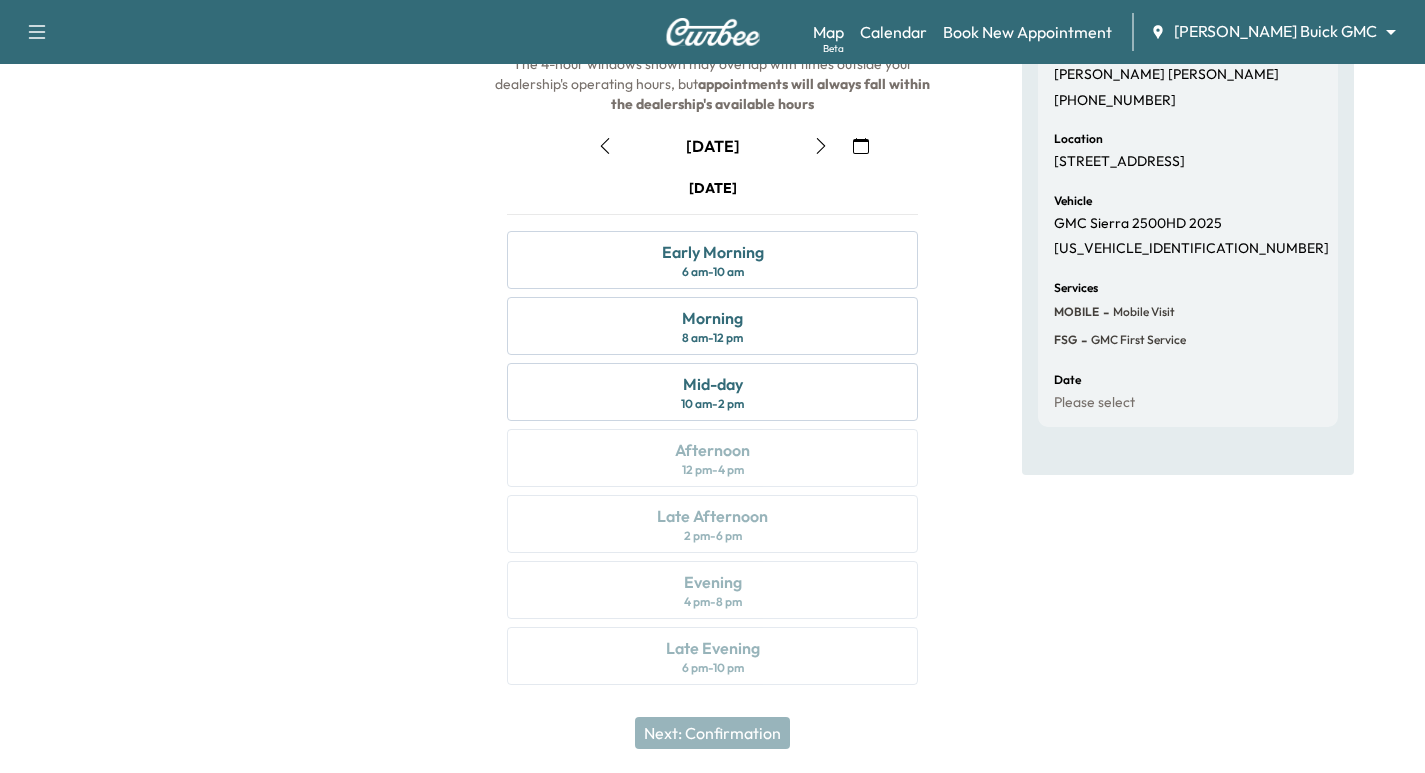 click 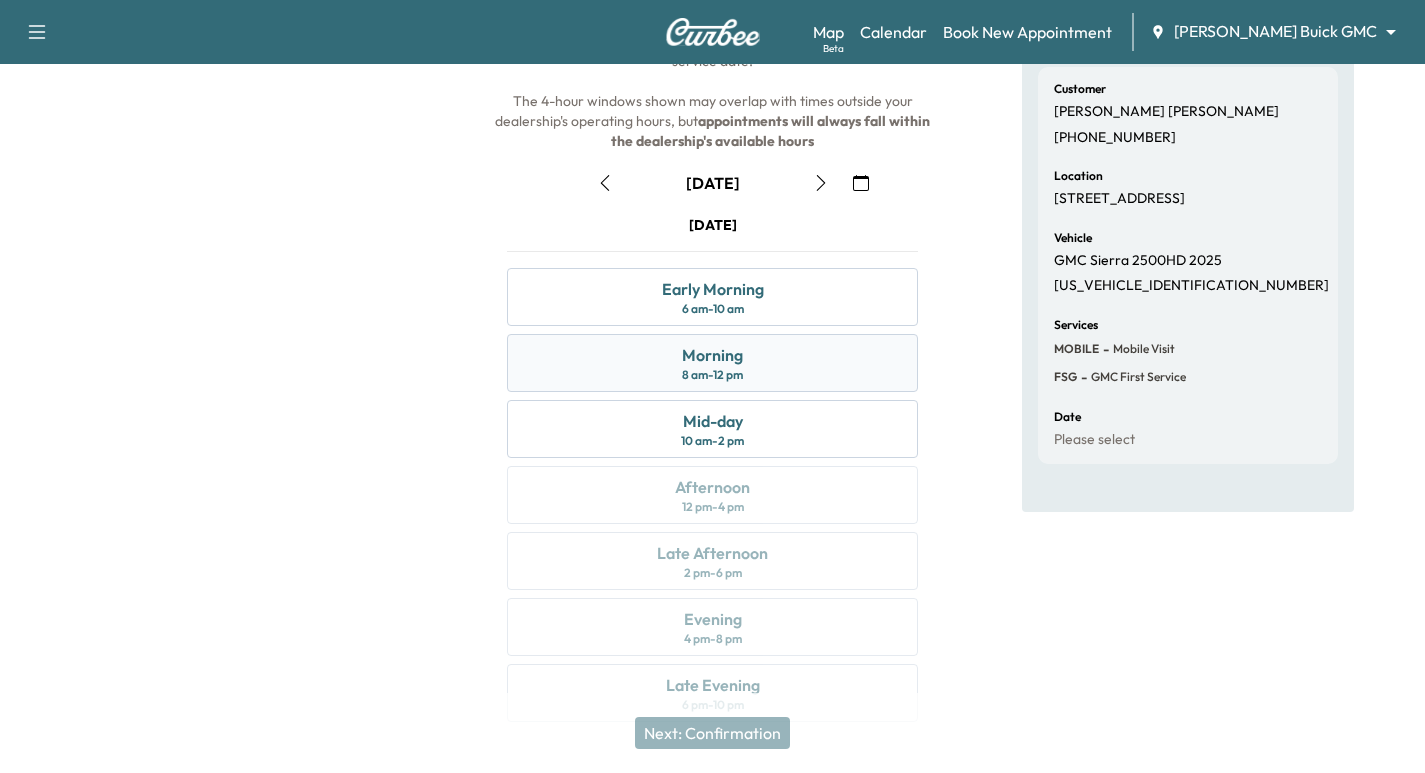 scroll, scrollTop: 228, scrollLeft: 0, axis: vertical 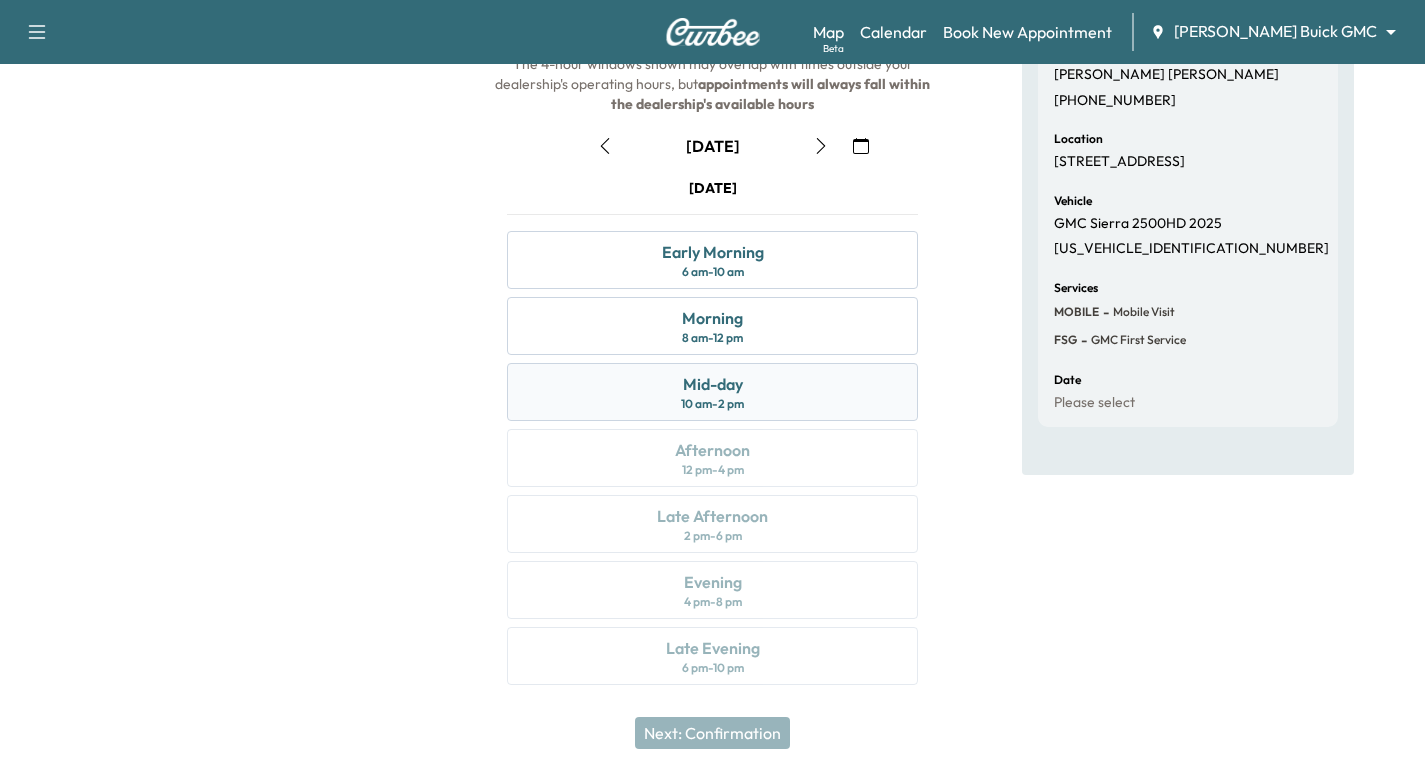 click on "Mid-day 10 am  -  2 pm" at bounding box center [712, 392] 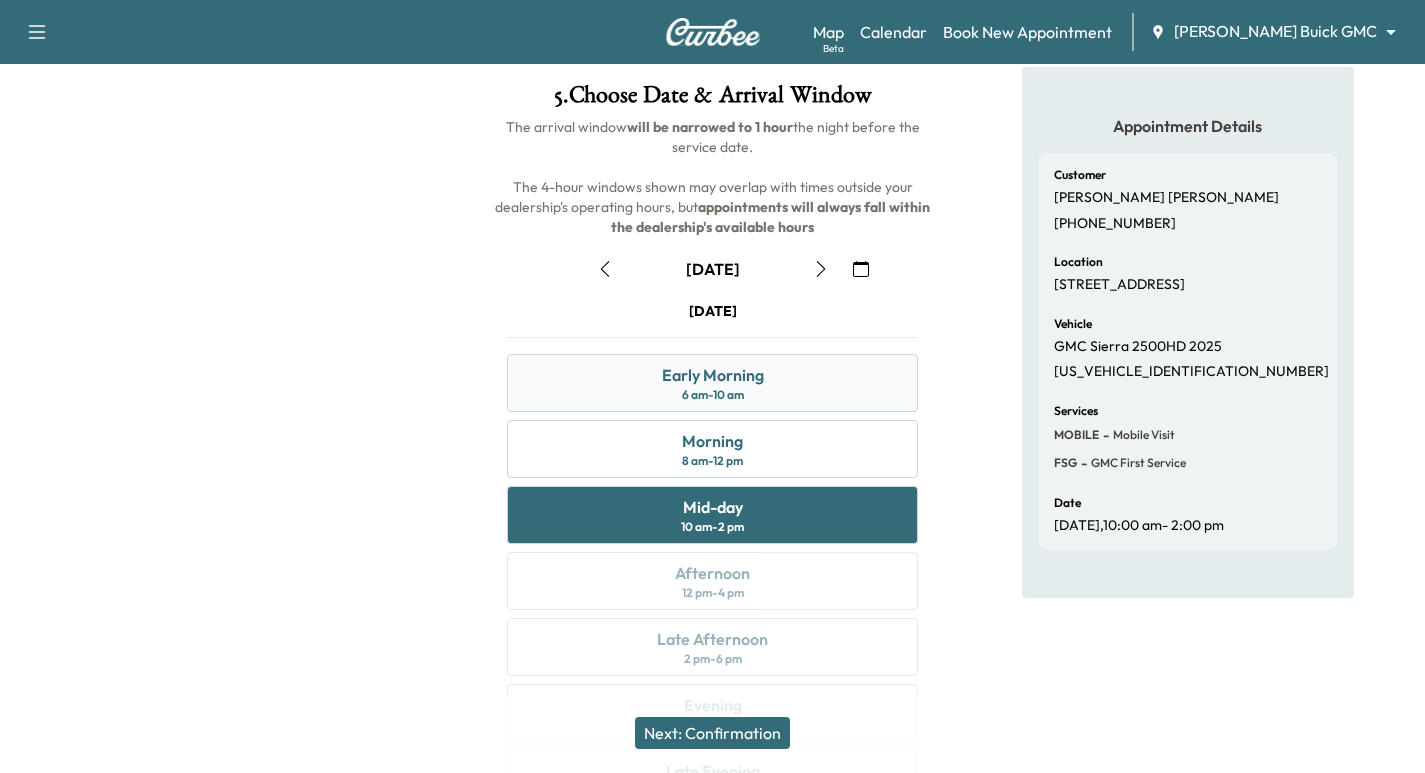 scroll, scrollTop: 28, scrollLeft: 0, axis: vertical 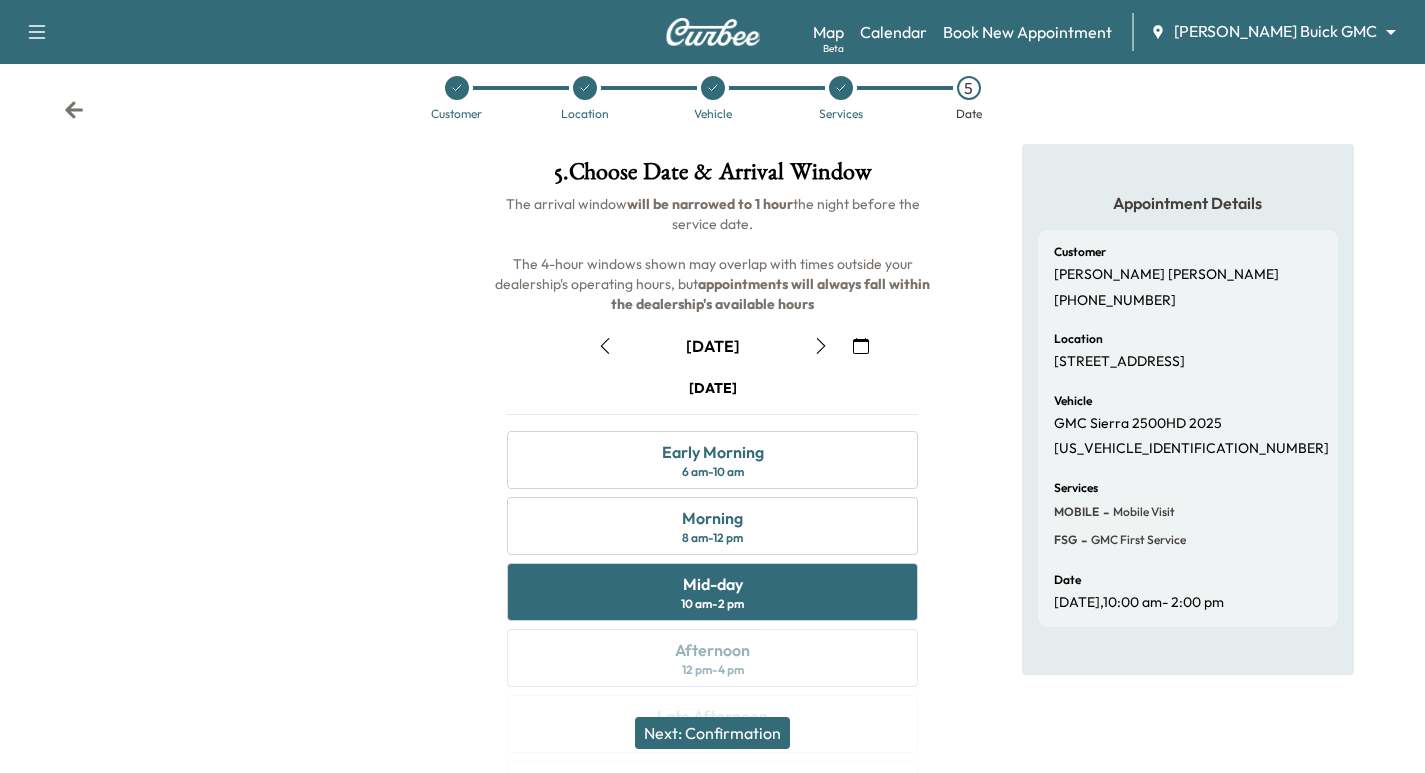 click on "Next: Confirmation" at bounding box center [712, 733] 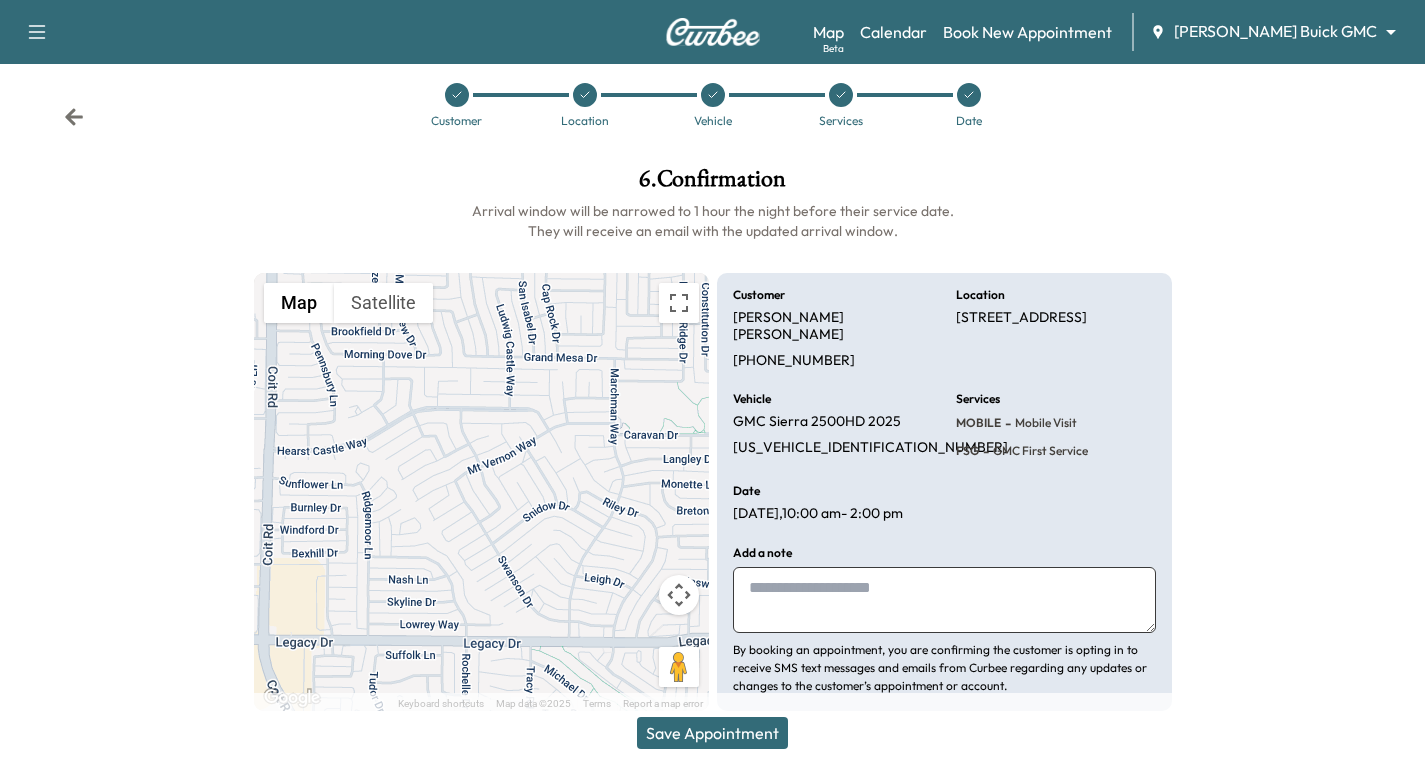click on "Save Appointment" at bounding box center [712, 733] 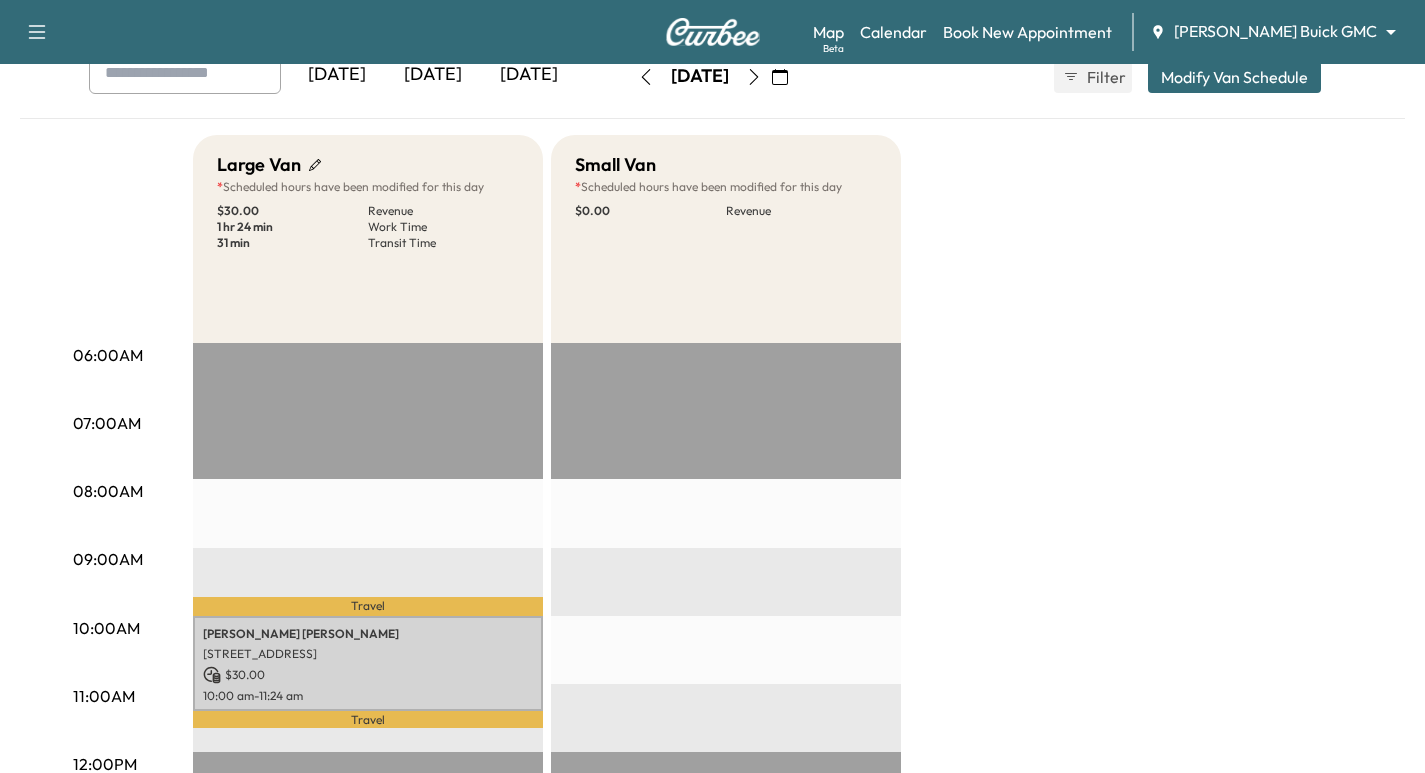 scroll, scrollTop: 100, scrollLeft: 0, axis: vertical 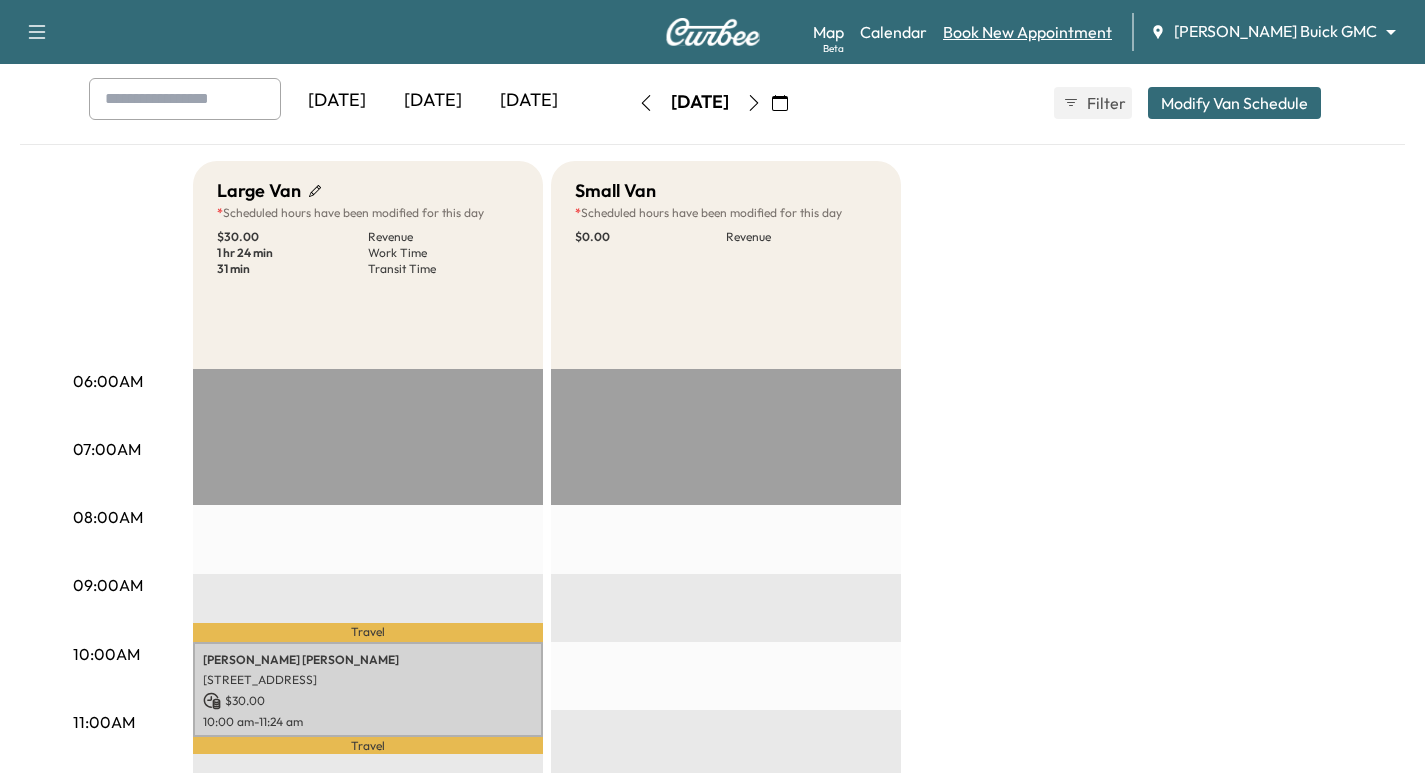 click on "Book New Appointment" at bounding box center (1027, 32) 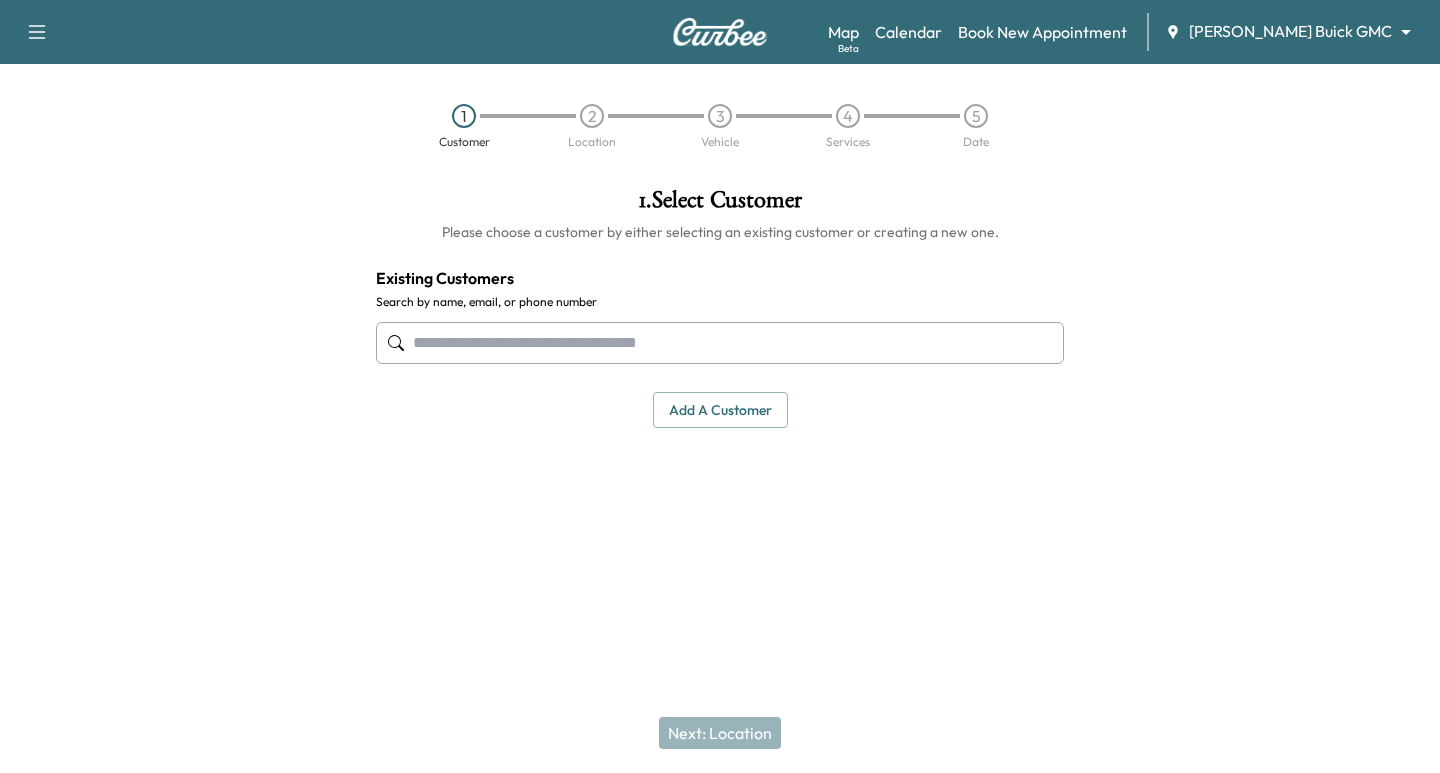 click at bounding box center [720, 343] 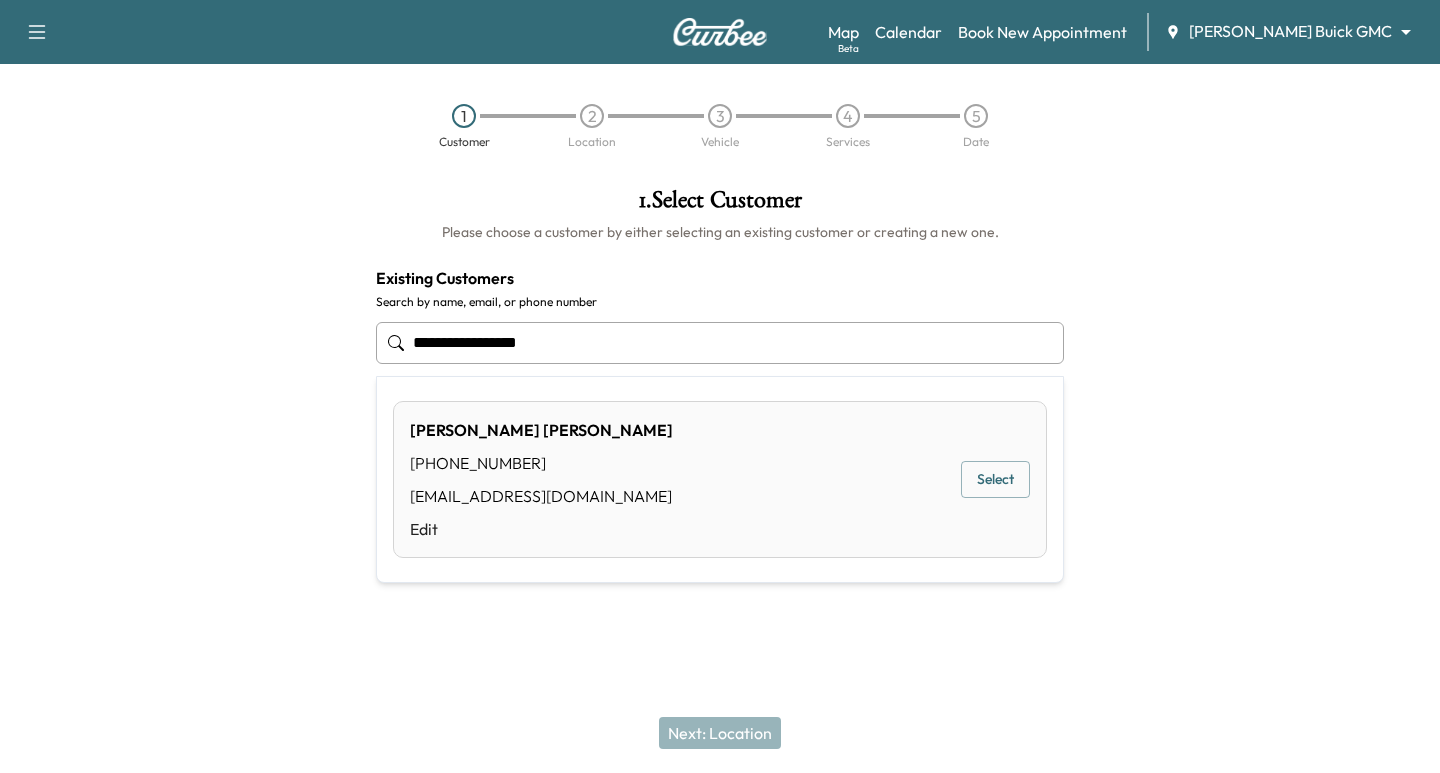 click on "Select" at bounding box center [995, 479] 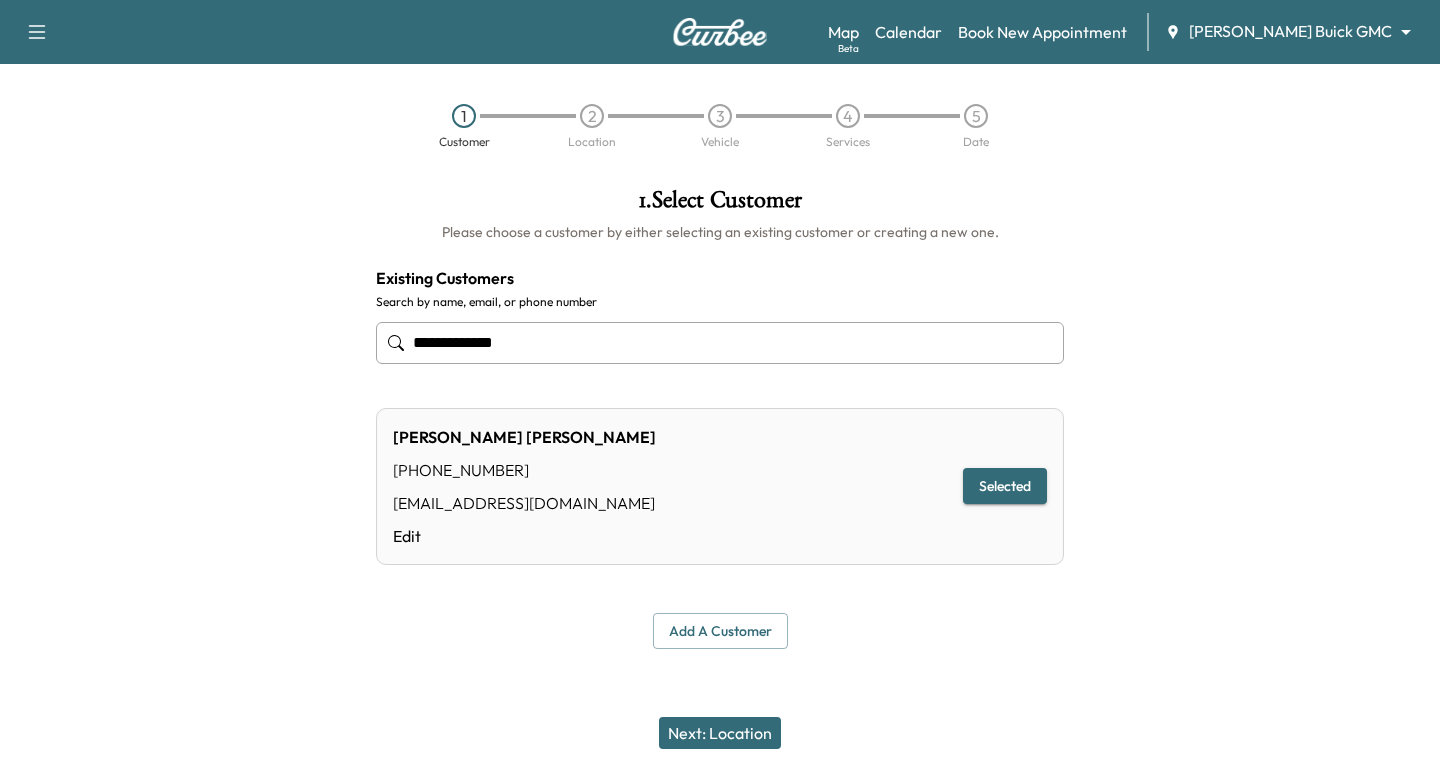 type on "**********" 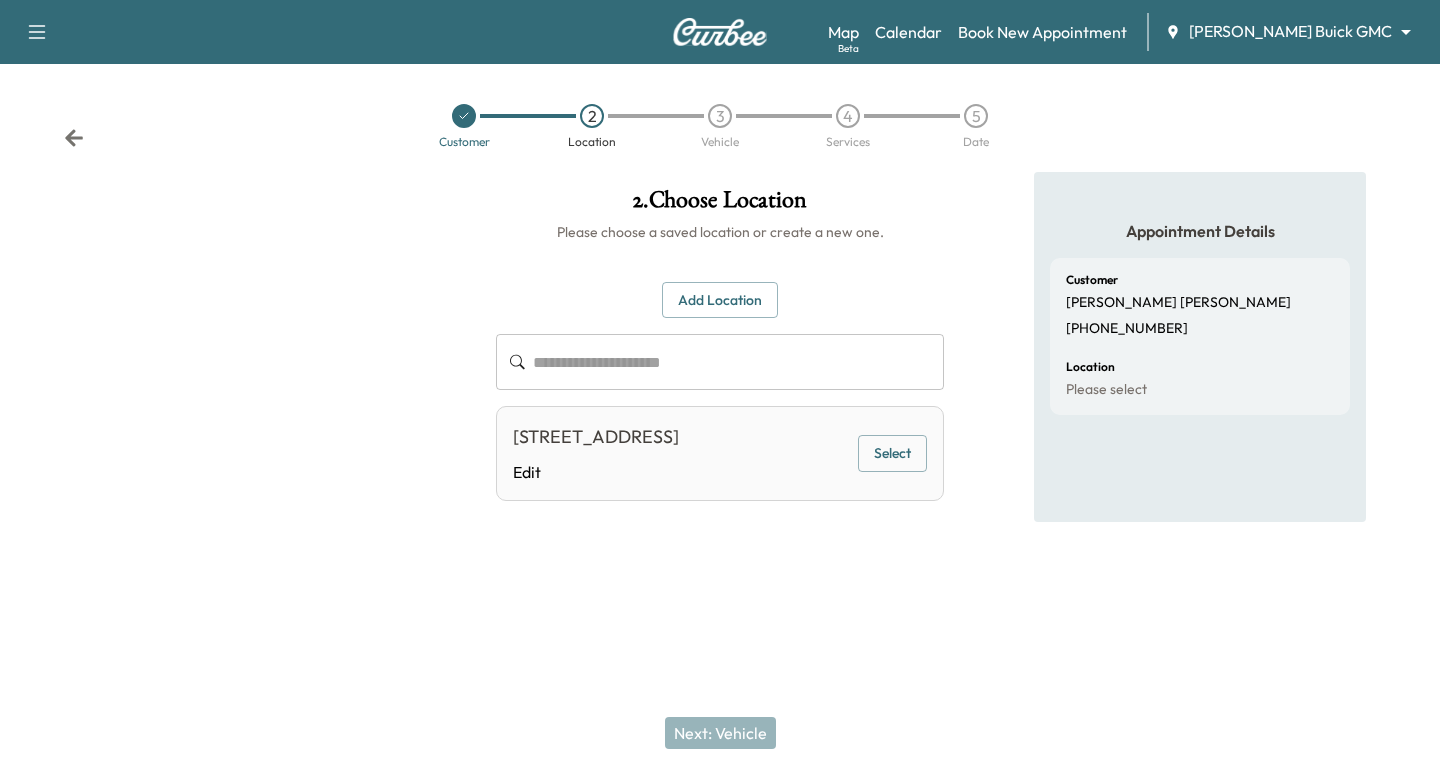 click on "Select" at bounding box center [892, 453] 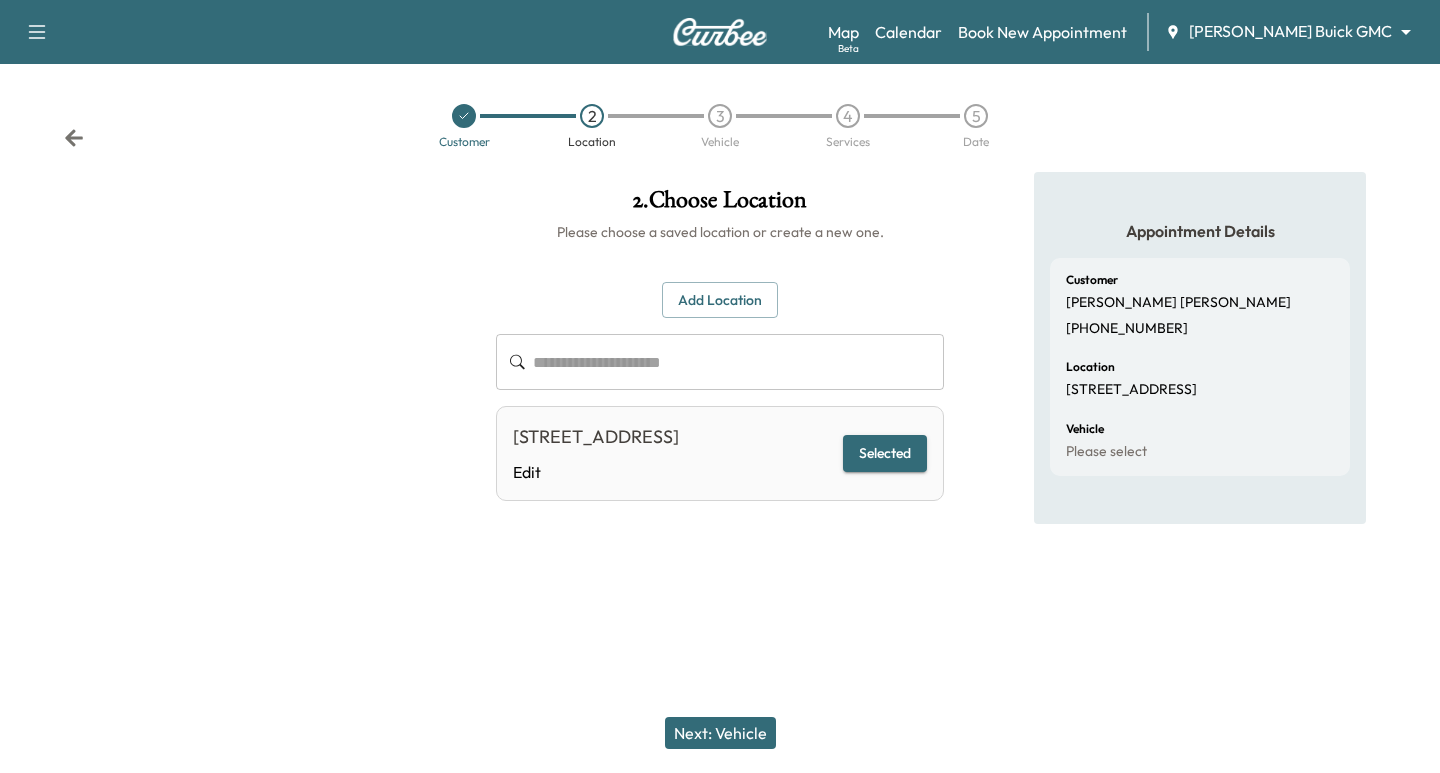 click on "Next: Vehicle" at bounding box center [720, 733] 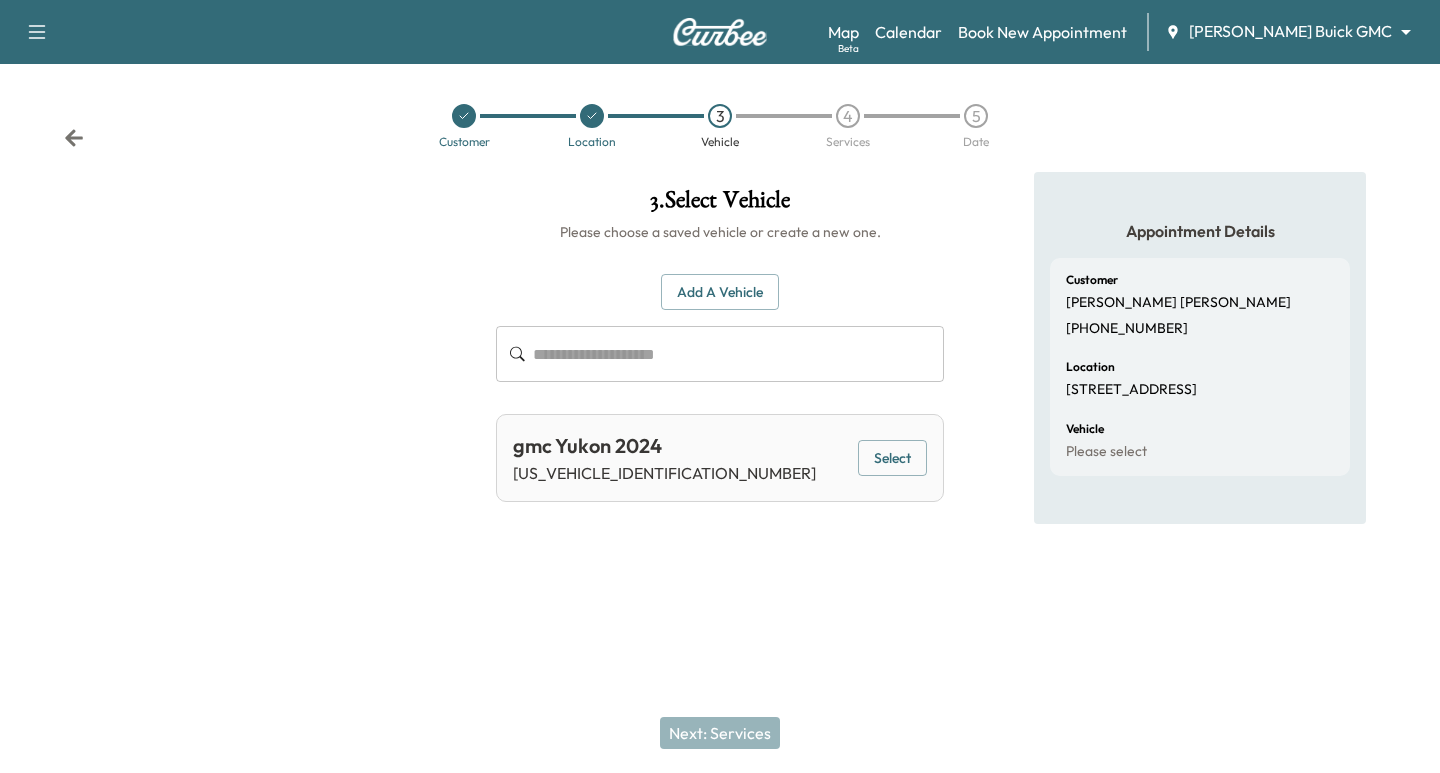 click on "Select" at bounding box center [892, 458] 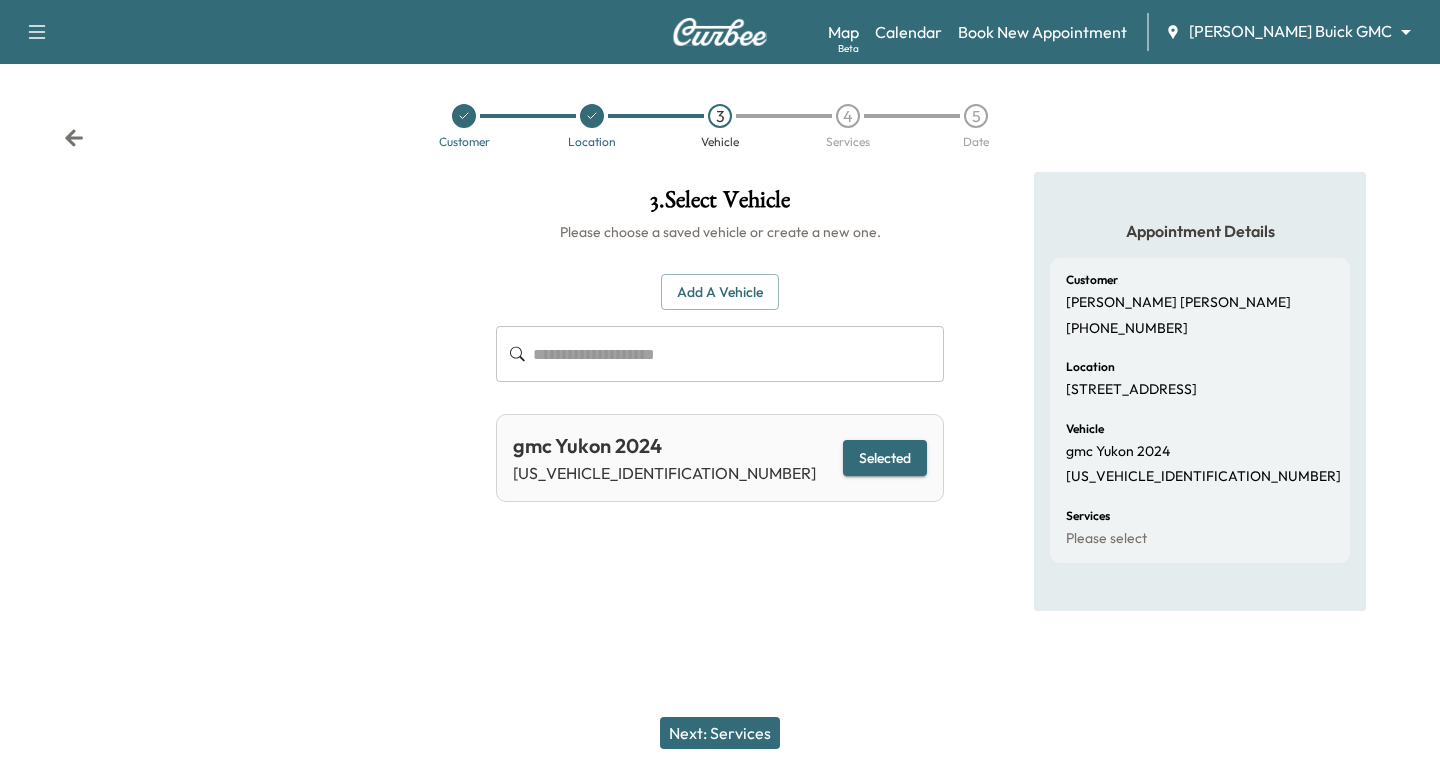 click on "Next: Services" at bounding box center [720, 733] 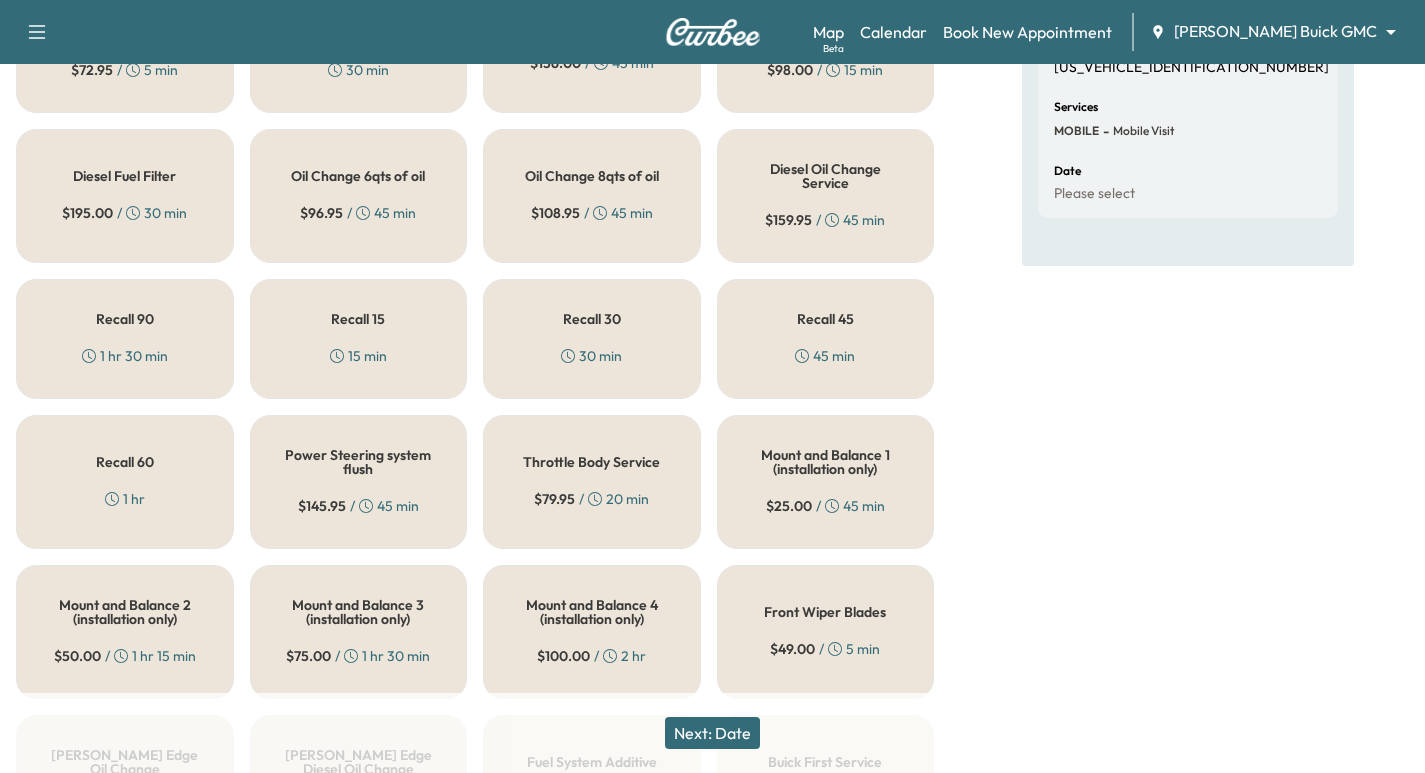 scroll, scrollTop: 750, scrollLeft: 0, axis: vertical 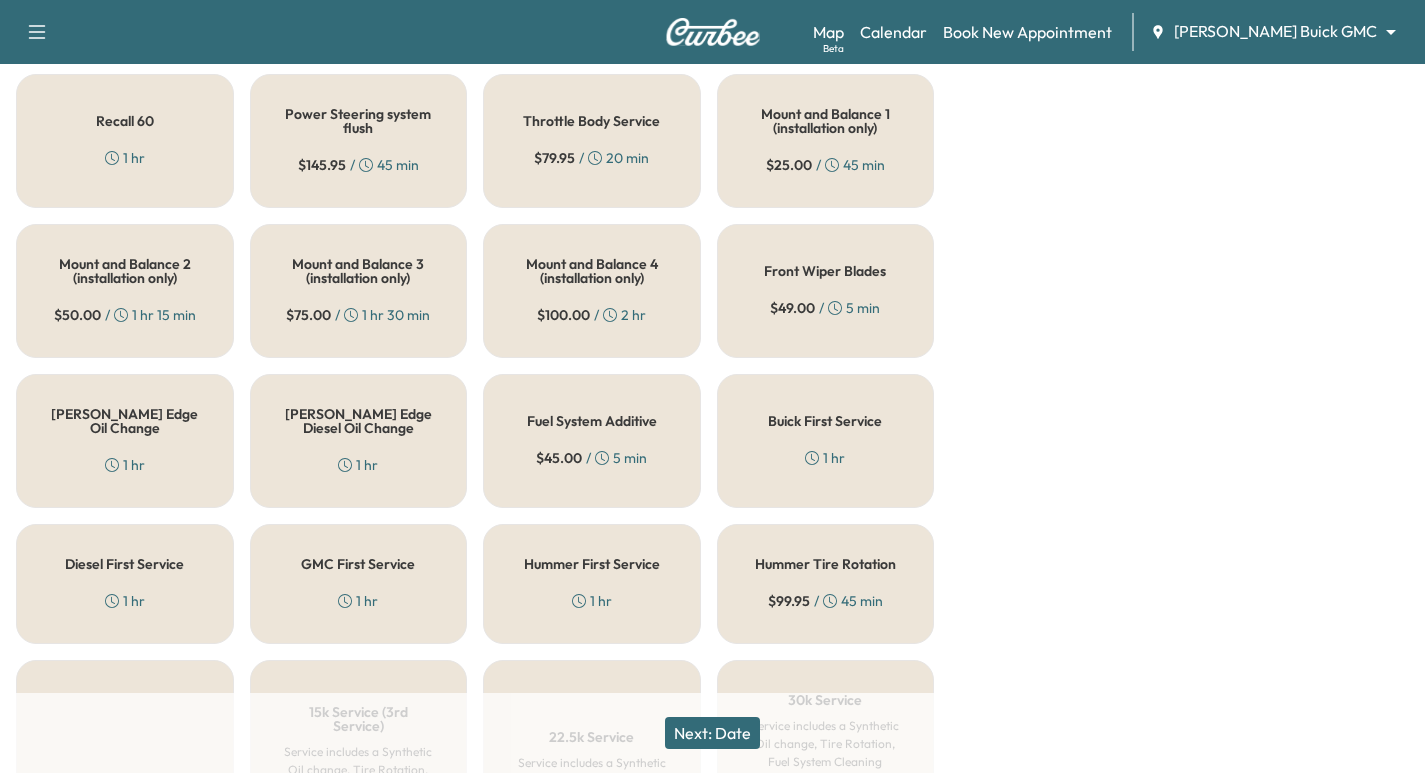 click on "GMC First Service" at bounding box center [358, 564] 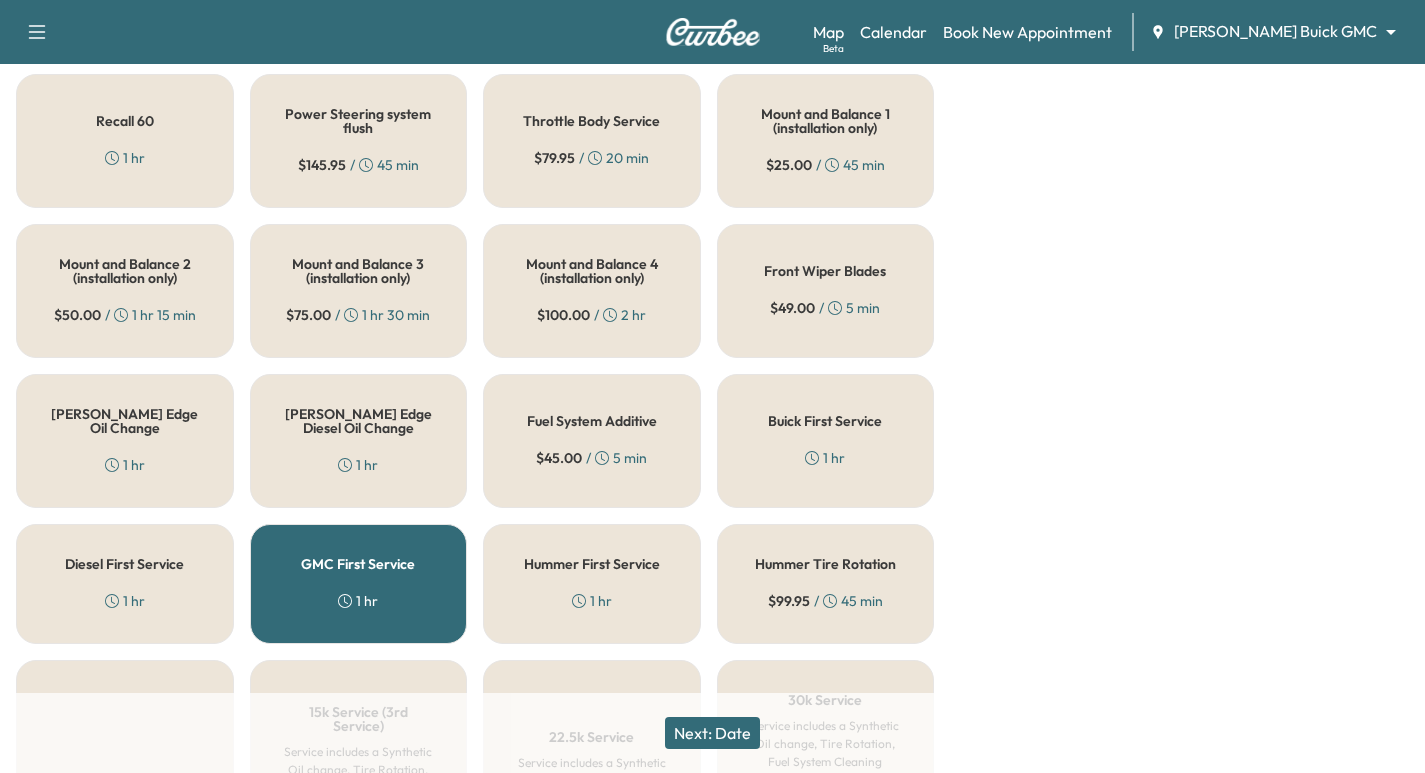 click on "Next: Date" at bounding box center [712, 733] 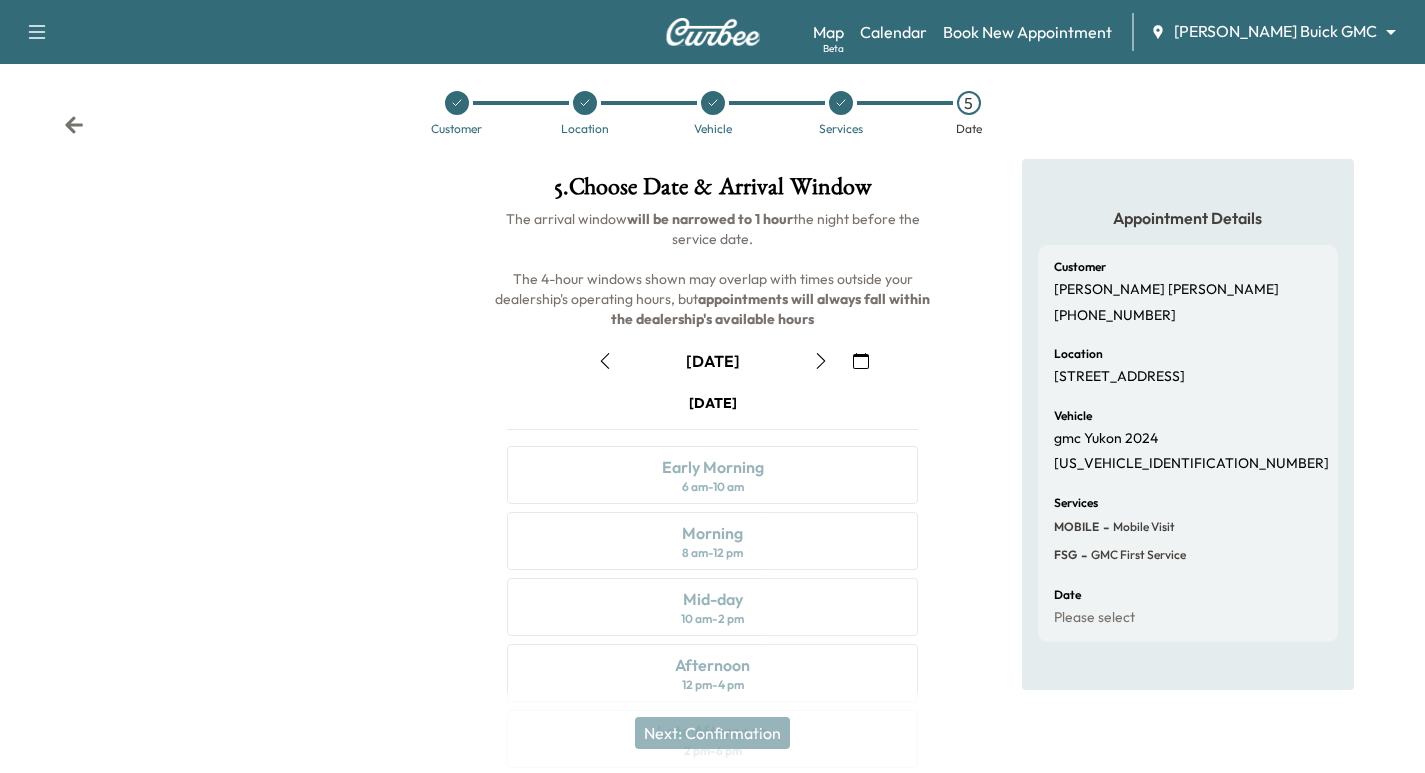 scroll, scrollTop: 0, scrollLeft: 0, axis: both 